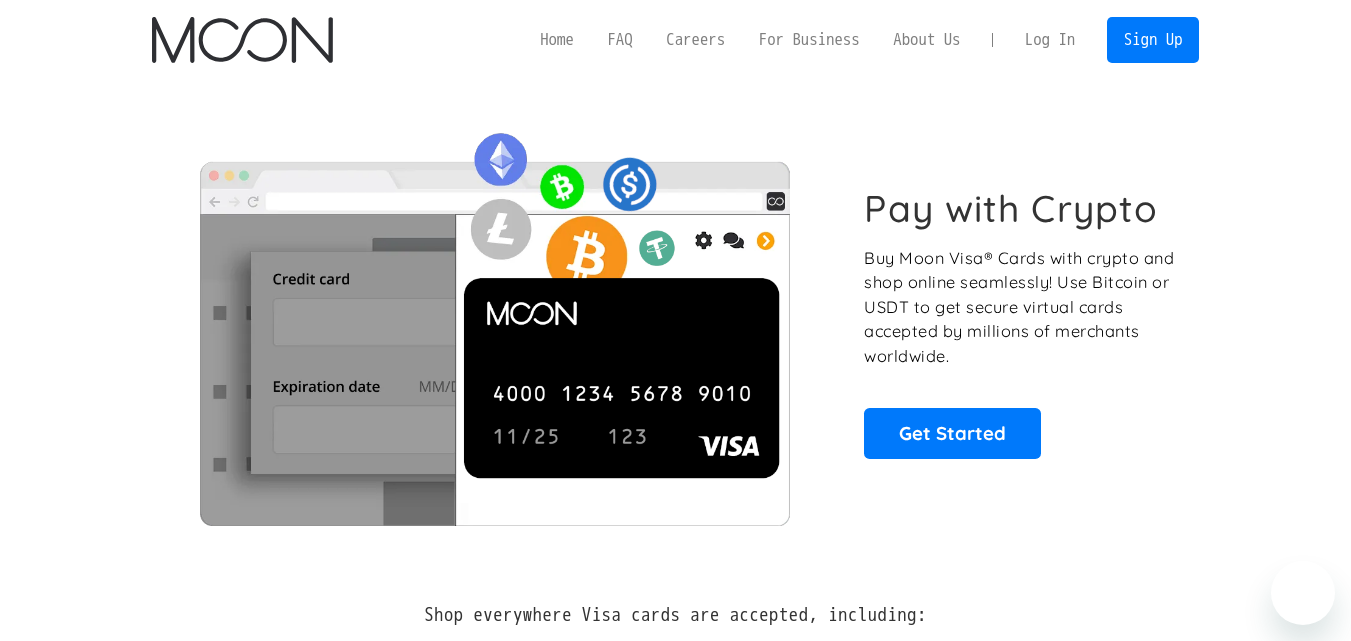 scroll, scrollTop: 0, scrollLeft: 0, axis: both 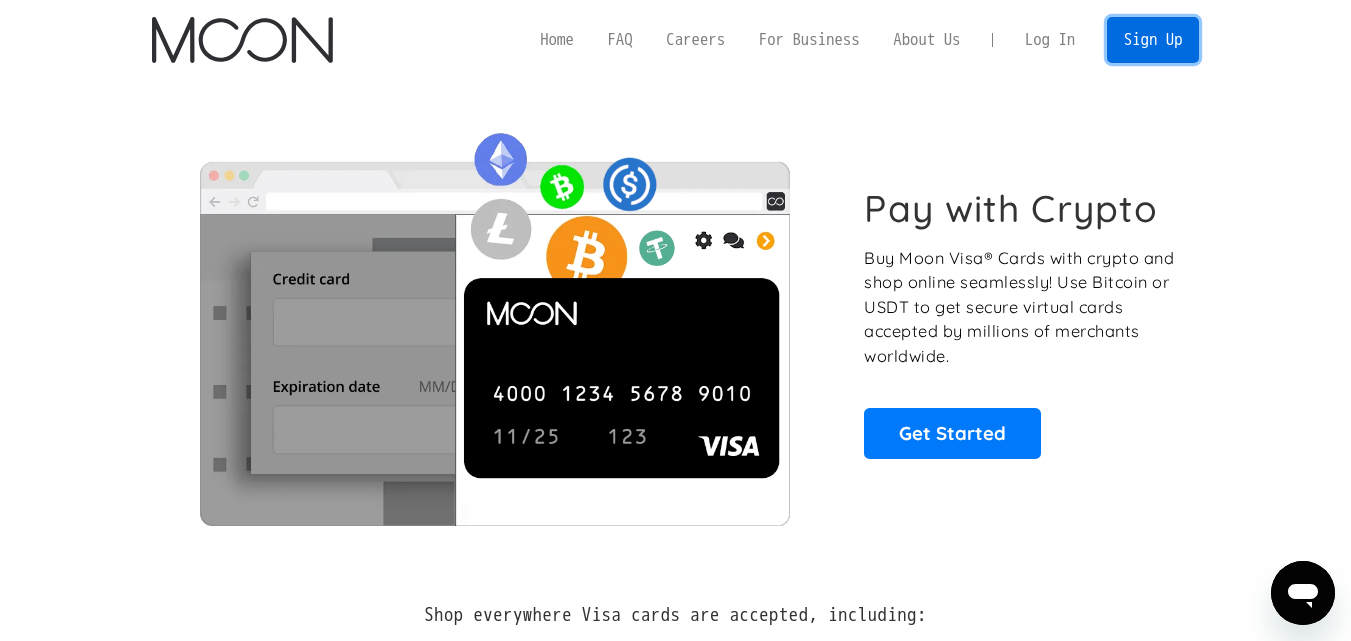 click on "Sign Up" at bounding box center [1153, 39] 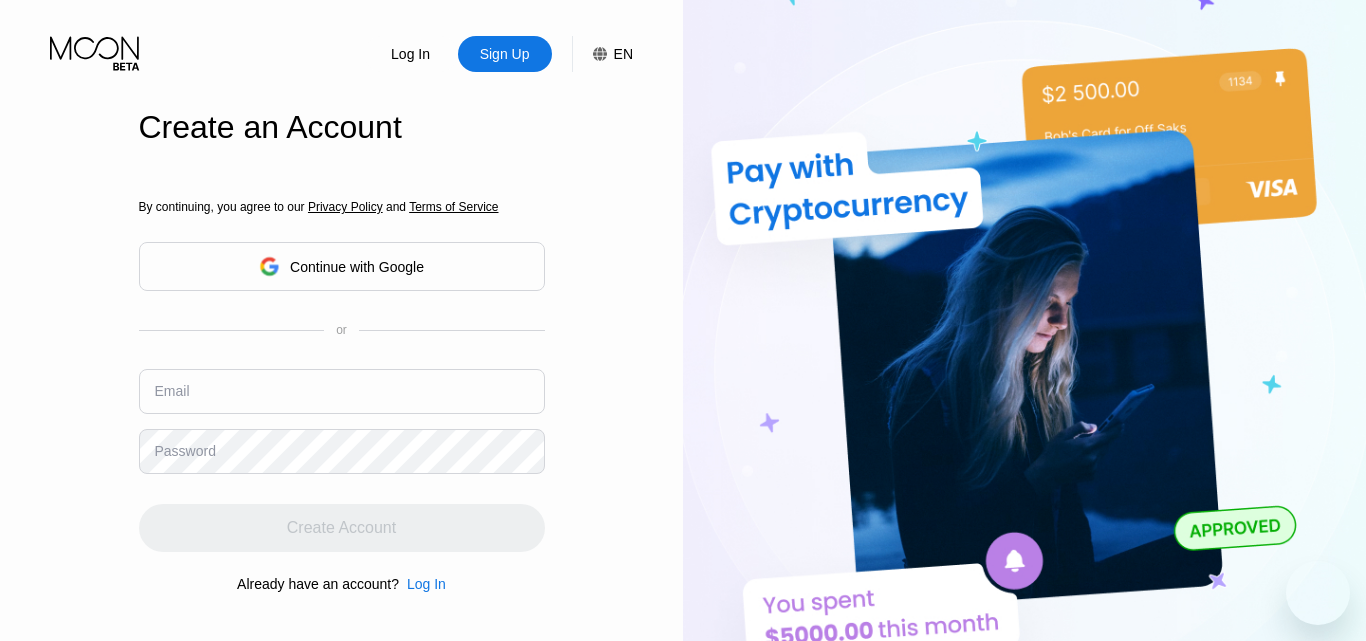 click on "By continuing, you agree to our   Privacy Policy   and   Terms of Service Continue with Google or Email Password Create Account Already have an account? Log In" at bounding box center (342, 396) 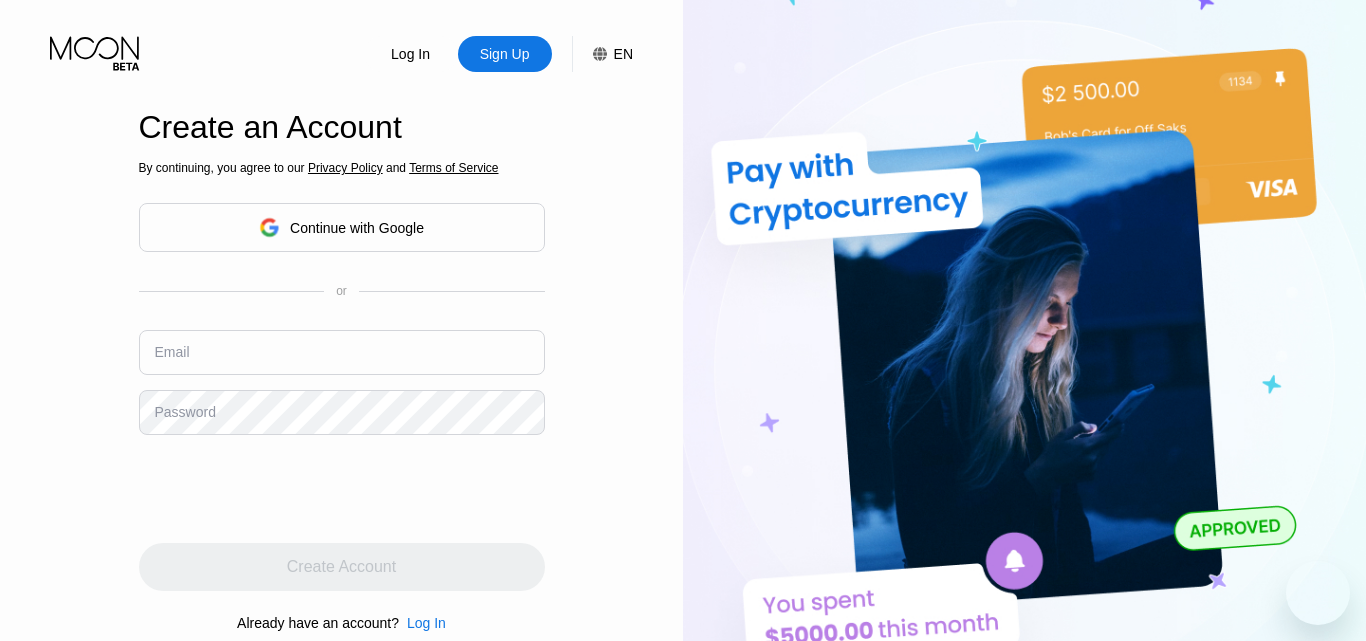 click on "By continuing, you agree to our   Privacy Policy   and   Terms of Service Continue with Google or Email Password Create Account Already have an account? Log In" at bounding box center [342, 396] 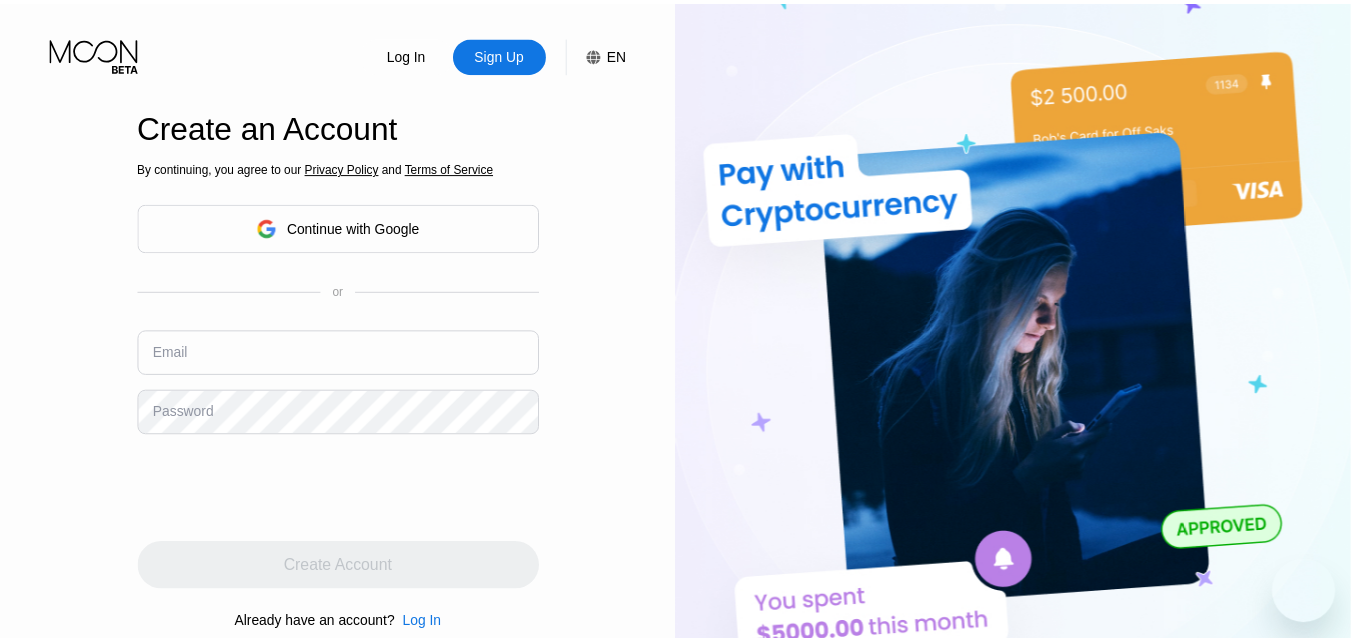 scroll, scrollTop: 0, scrollLeft: 0, axis: both 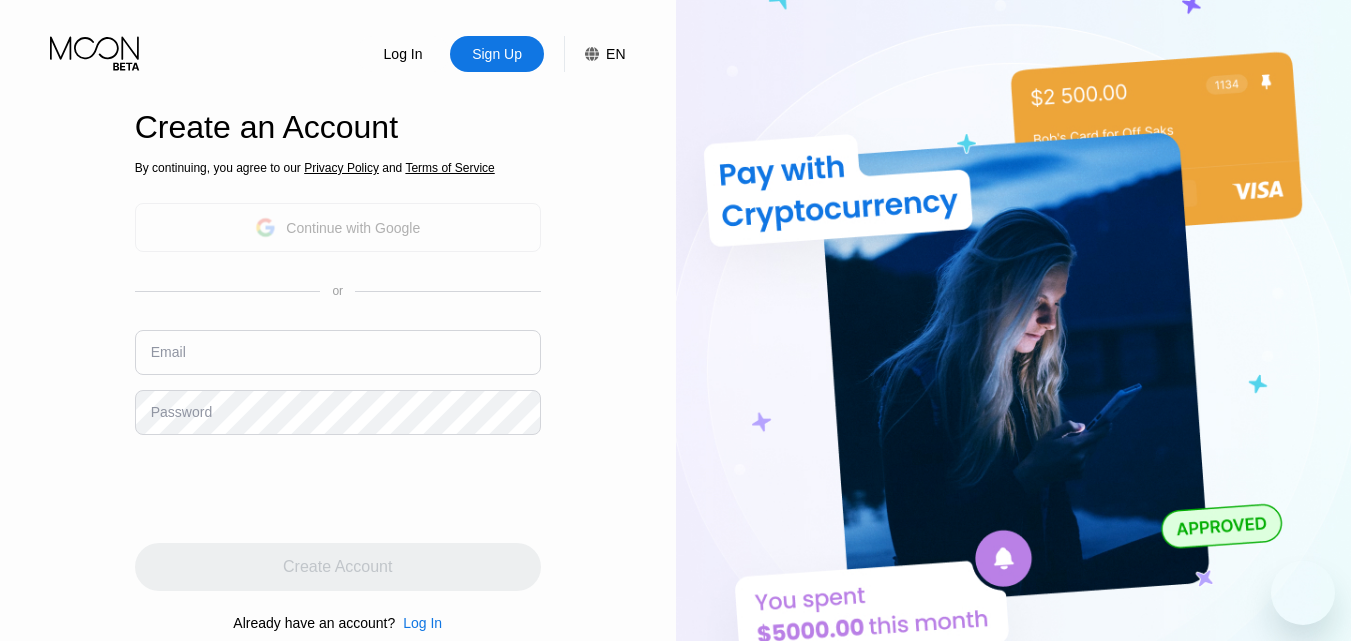 click on "Continue with Google" at bounding box center [353, 228] 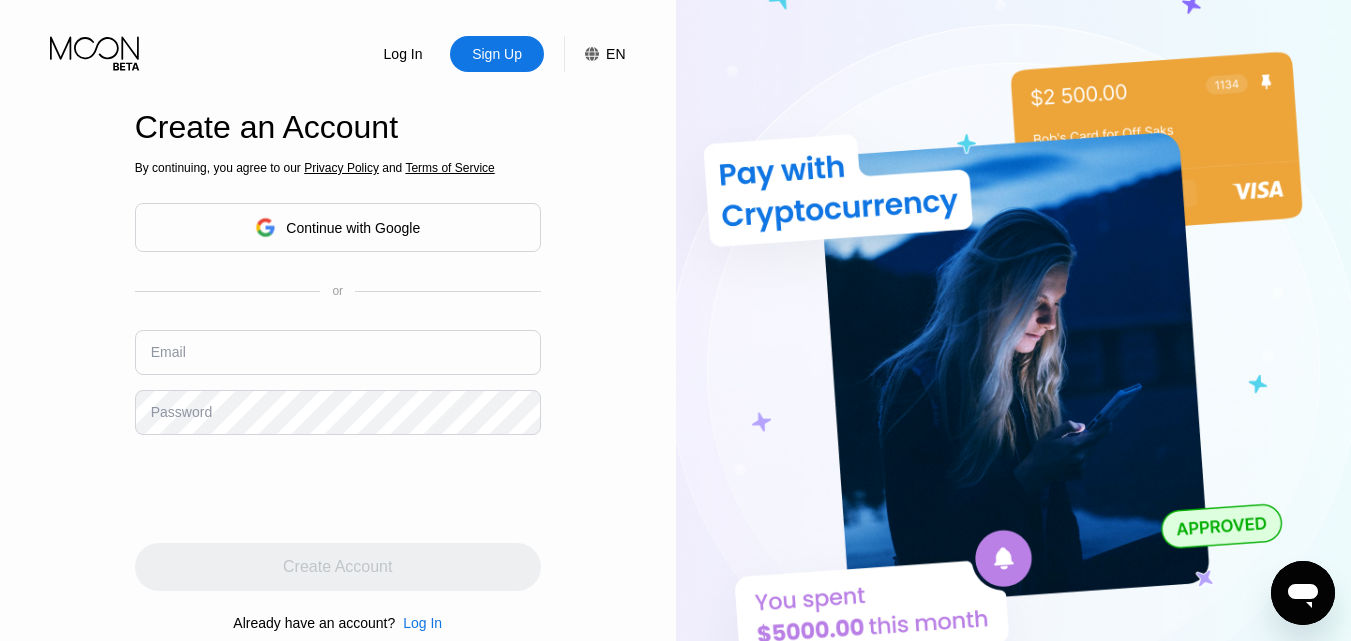 scroll, scrollTop: 0, scrollLeft: 0, axis: both 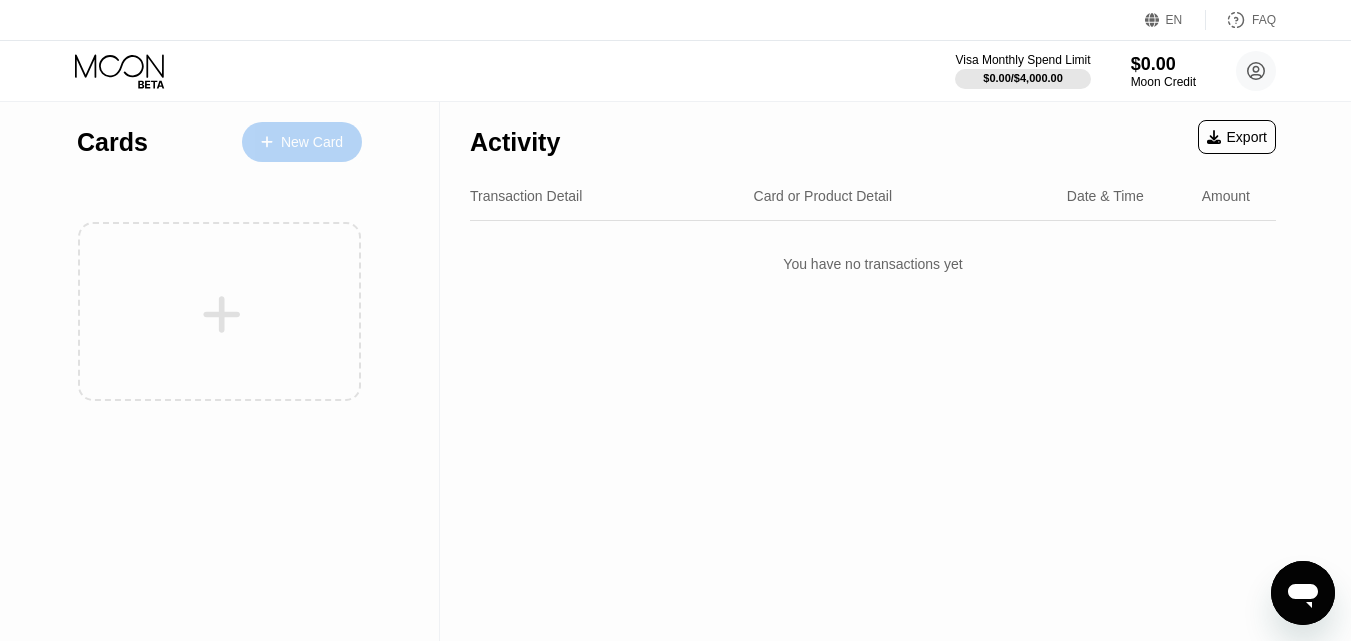 click at bounding box center (277, 142) 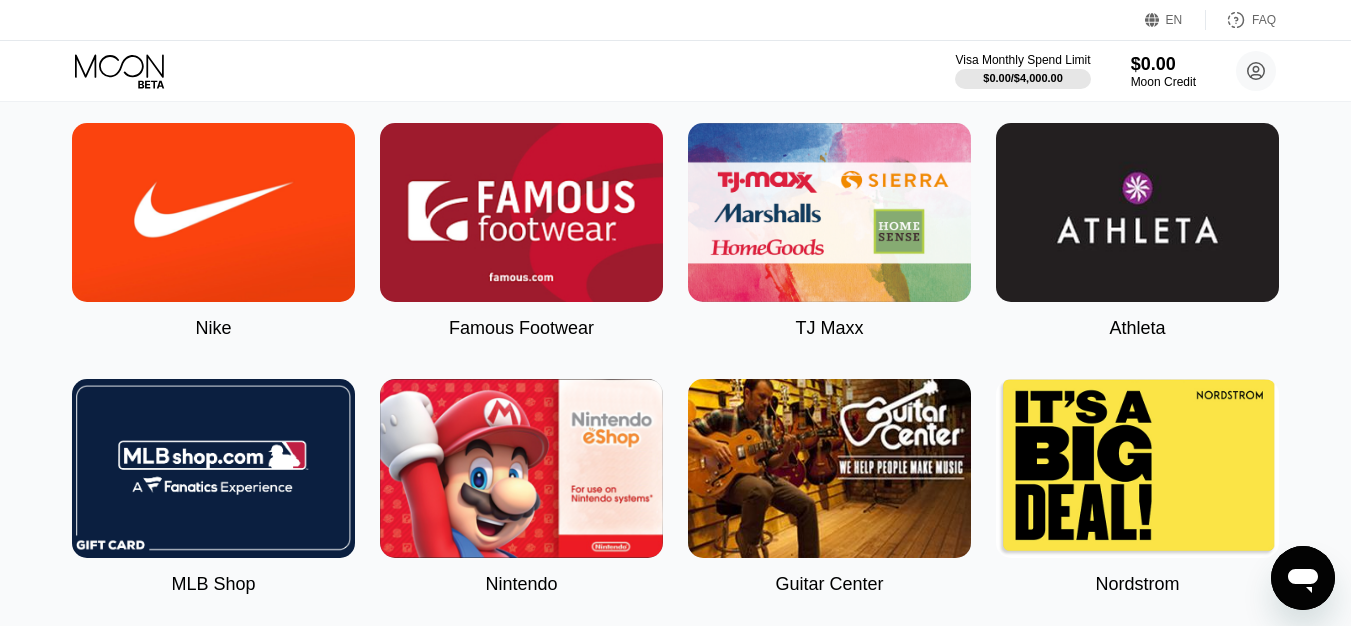scroll, scrollTop: 0, scrollLeft: 0, axis: both 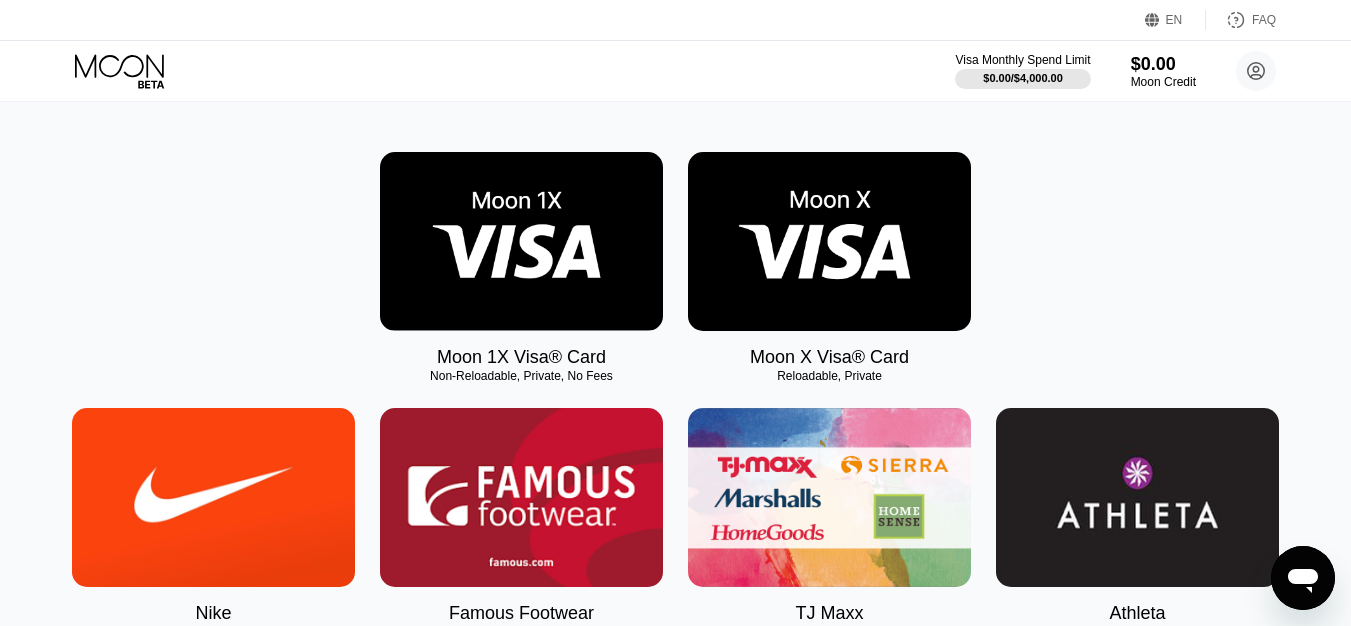 click on "Purchase Digital Cards  All Card Products Visa Entertainment Apparel Travel Gaming Food Moon 1X Visa® Card Non-Reloadable, Private, No Fees Moon X Visa® Card Reloadable, Private Nike Famous Footwear TJ Maxx Athleta MLB Shop Nintendo Guitar Center Nordstrom Ann Taylor GAP Google Play HULU Petco Uber Eats GameStop PlayStation®Store Carter's Xbox US Bass Pro Shops US Burlington SHOWTIME® Pottery Barn P.C. Richard and Son Aéropostale Sling TV Fanatics The Children's Place Paramount+ Kigso Games US Jiffy Lube® Sephora US Dick's Sporting Goods DSW Roblox Twitch L.L. Bean Lowe's NHL Shop Crate and Barrel Macy's TIDAL Nautica Big Lots Marshalls Amazon Harry's REI Guess Staples US Hotels.com US Bath & Body Works Dollar Shave Club DoorDash The Home Depot® H&M Homesense NBA Store AMC Theatres® Office Depot® StubHub Michaels Williams-Sonoma Airbnb EA Play  Zappos.com Groupon Saks Fifth Avenue Kohl’s US Adidas Wayfair US Old Navy Tommy Bahama HomeGoods PetSmart eBay Applebee’s® Chevron and Texaco Walmart" at bounding box center [676, 3228] 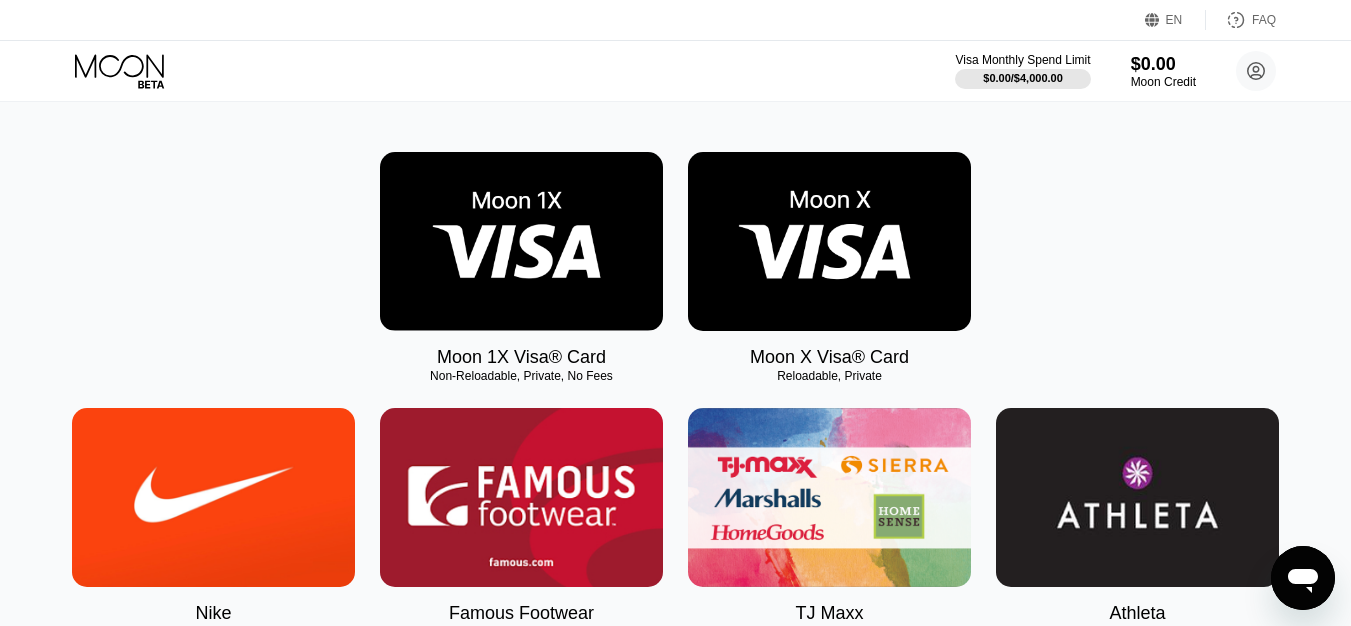 scroll, scrollTop: 269, scrollLeft: 0, axis: vertical 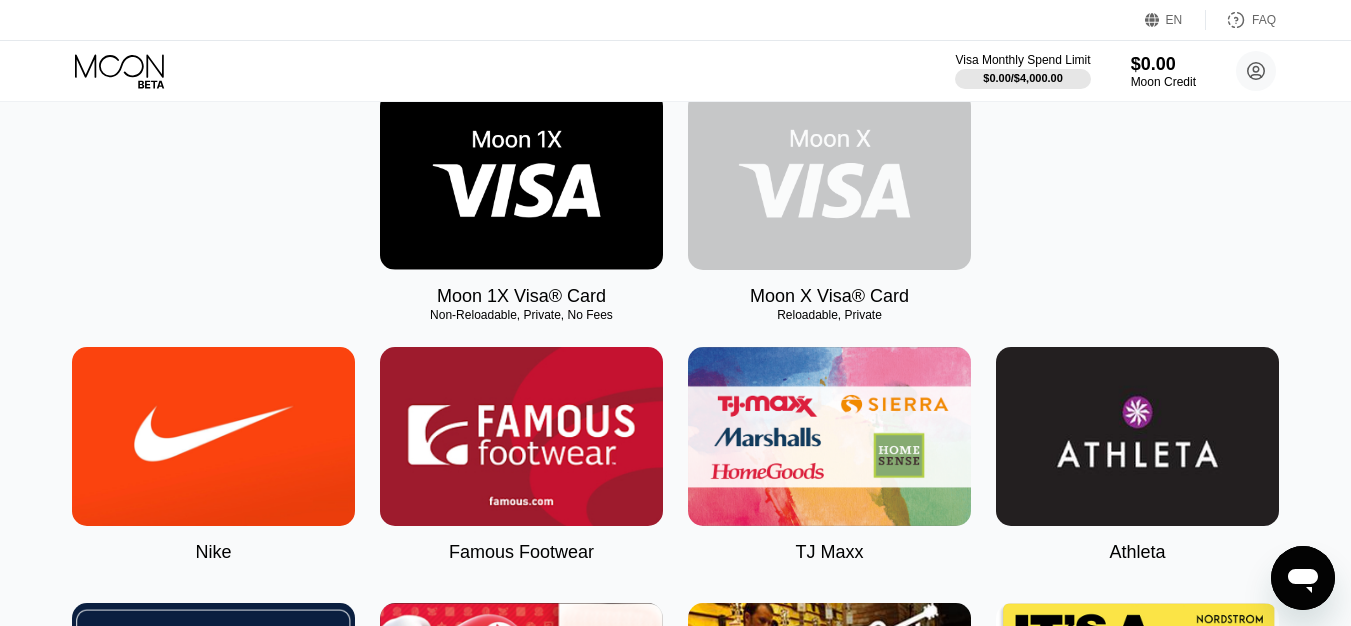 click at bounding box center (829, 180) 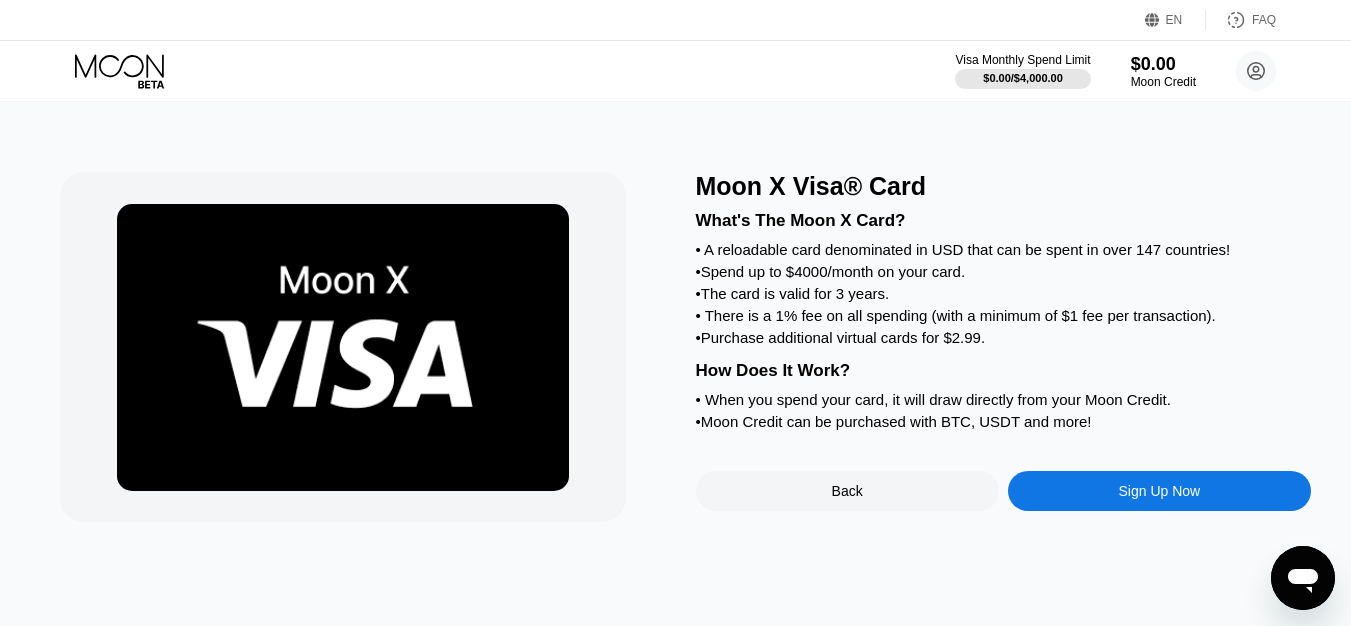scroll, scrollTop: 0, scrollLeft: 0, axis: both 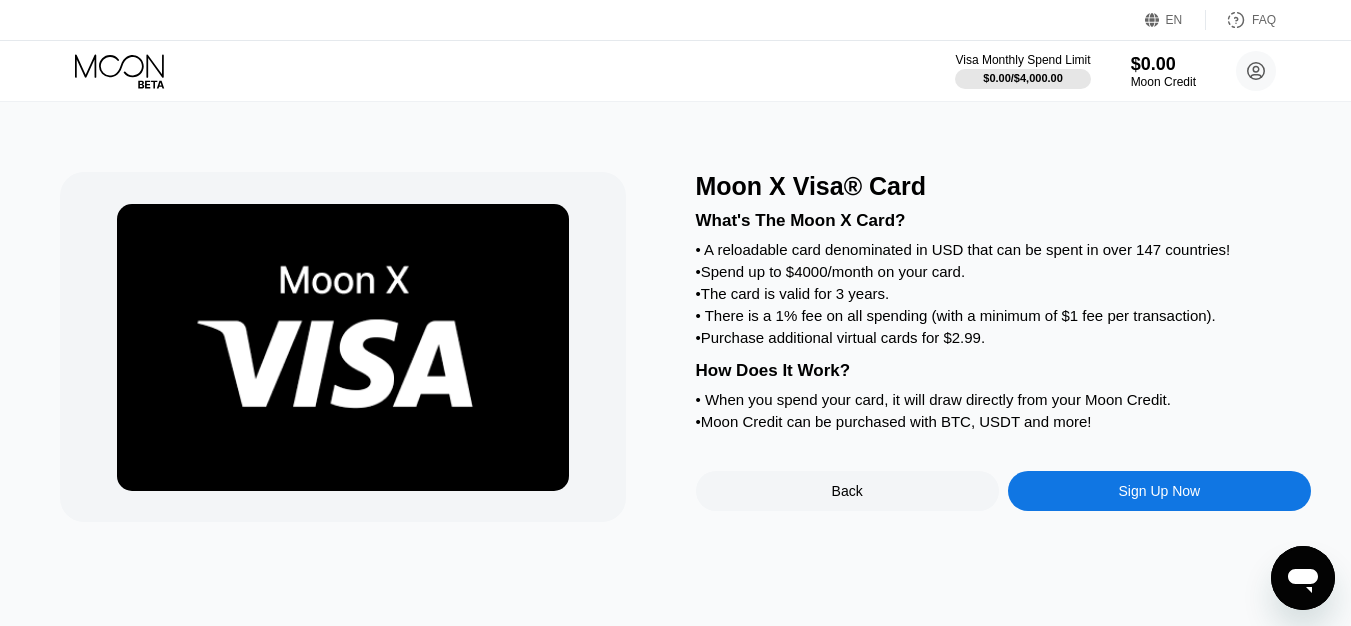 click on "Sign Up Now" at bounding box center (1159, 491) 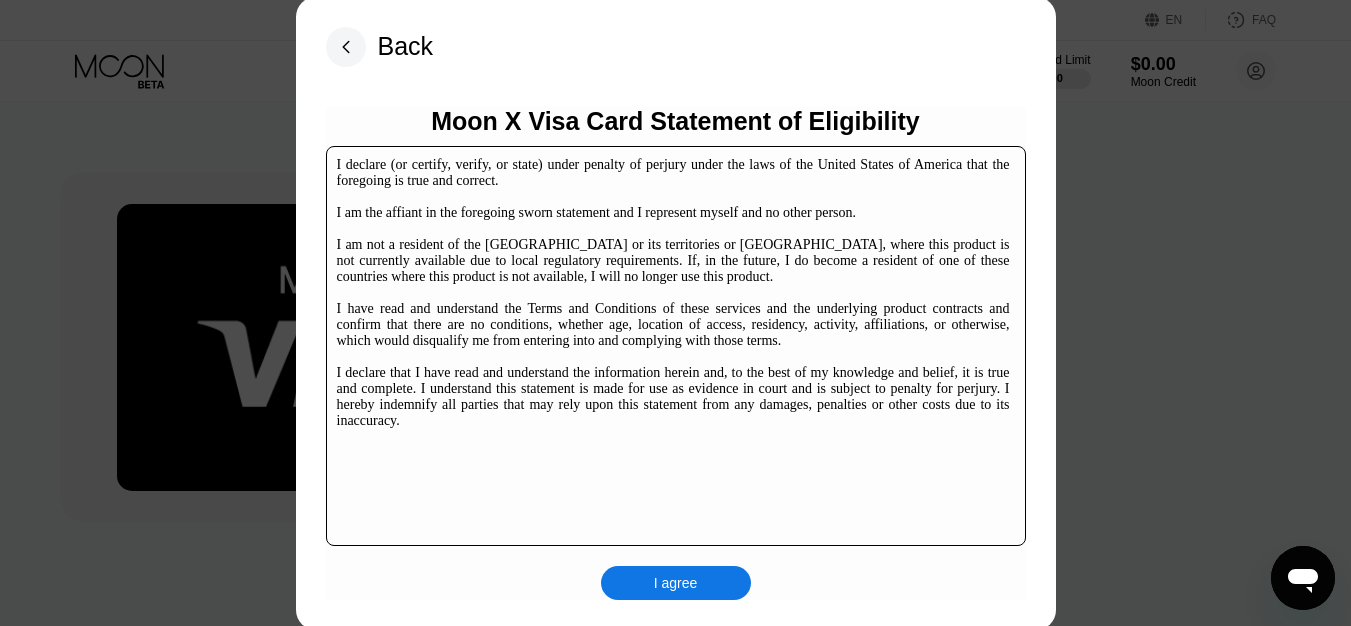 click on "I agree" at bounding box center [676, 583] 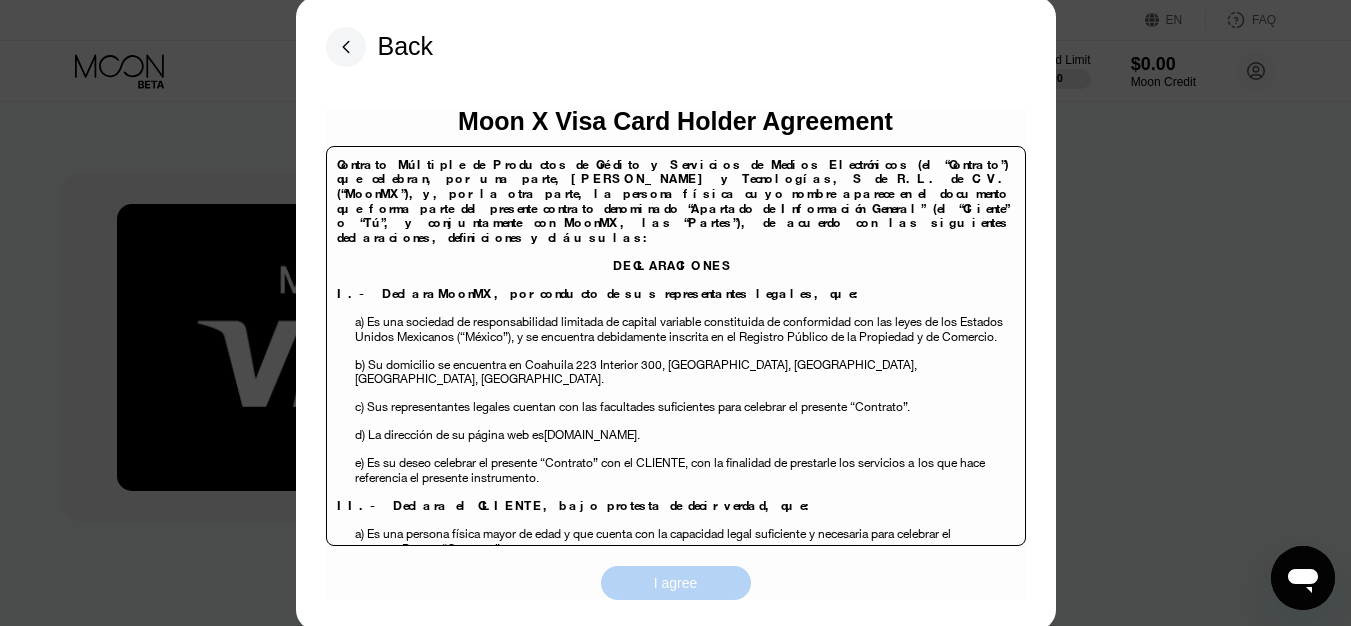 click on "I agree" at bounding box center (676, 583) 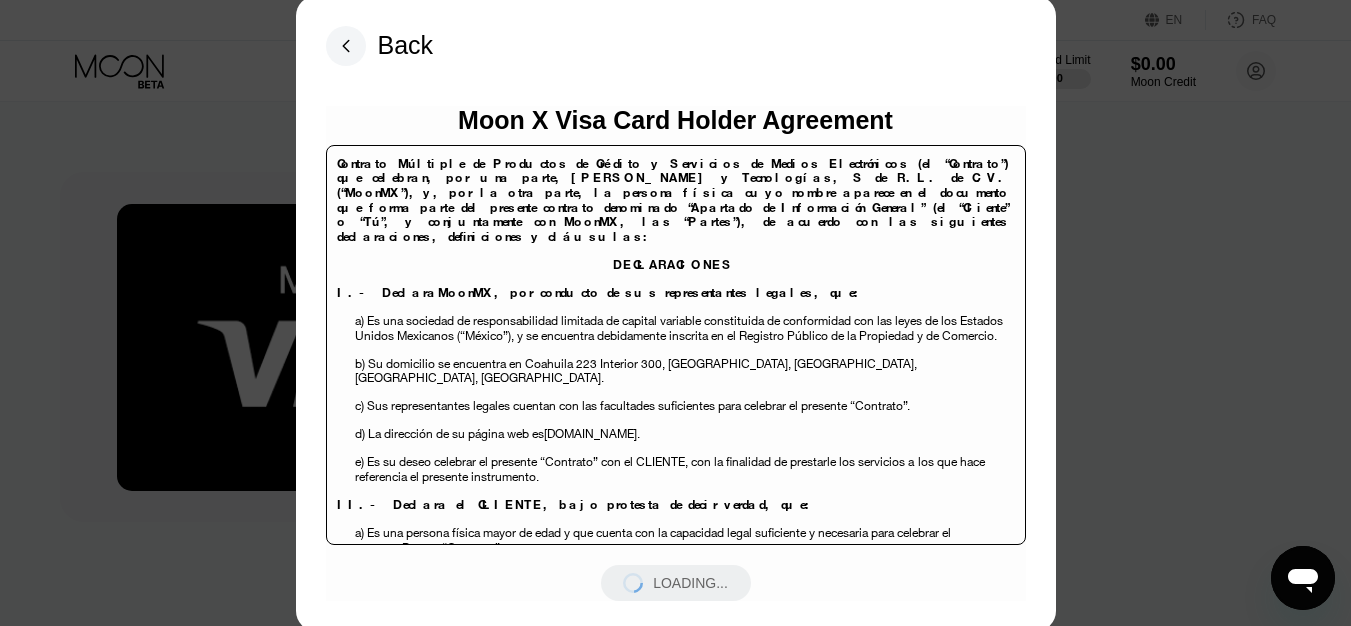 click on "Contrato Múltiple de Productos de Crédito y Servicios de Medios Electrónicos (el “Contrato”) que celebran, por una parte,
Luna Tarjetas y Tecnologías, S de R.L. de C.V. (“MoonMX”),
y, por la otra parte, la persona física cuyo nombre aparece en el documento que forma parte del presente contrato denominado “Apartado de Información General” (el “Cliente” o
“Tú”, y conjuntamente con
MoonMX , las “Partes”), de acuerdo con las siguientes declaraciones, definiciones y cláusulas:
DECLARACIONES
I.- Declara  MoonMX , por conducto de sus representantes legales, que:
b) Su domicilio se encuentra en   Coahuila 223 Interior 300, Roma Norte, Cuauhtemoc , Ciudad de México, México.
c
d ) La dirección de su página web es  moonmx.com.
e" at bounding box center [676, 345] 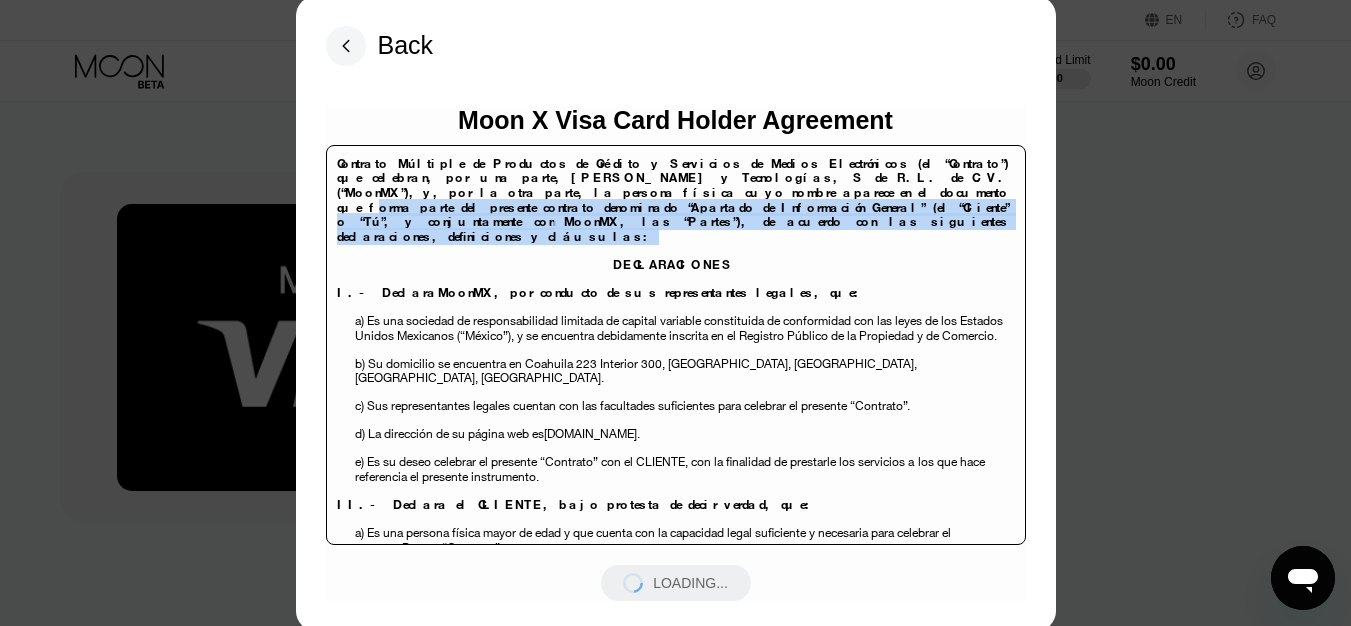 scroll, scrollTop: 12986, scrollLeft: 0, axis: vertical 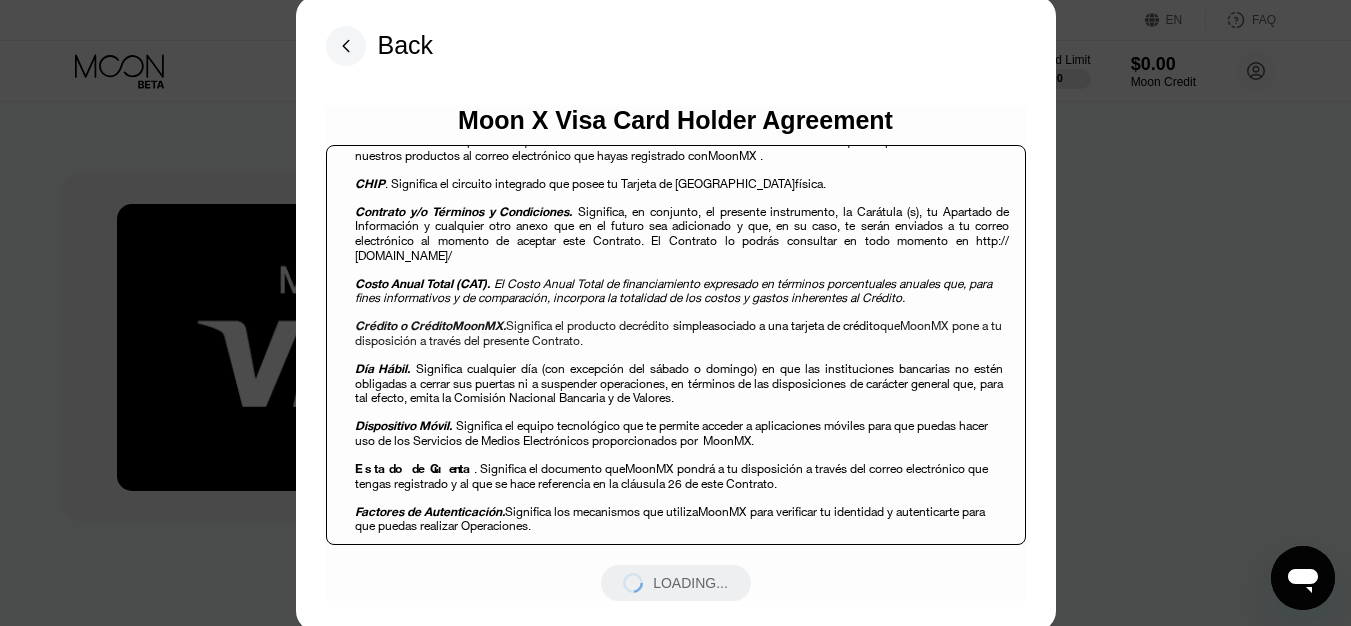 click on "Significa, en conjunto, el presente instrumento, la Carátula (s), tu Apartado de Información y cualquier otro anexo que en el futuro sea adicionado y que, en su caso, te serán enviados a tu correo
electrónico al momento de aceptar este Contrato. El Contrato lo podrás consultar en todo momento en http://" at bounding box center [682, 226] 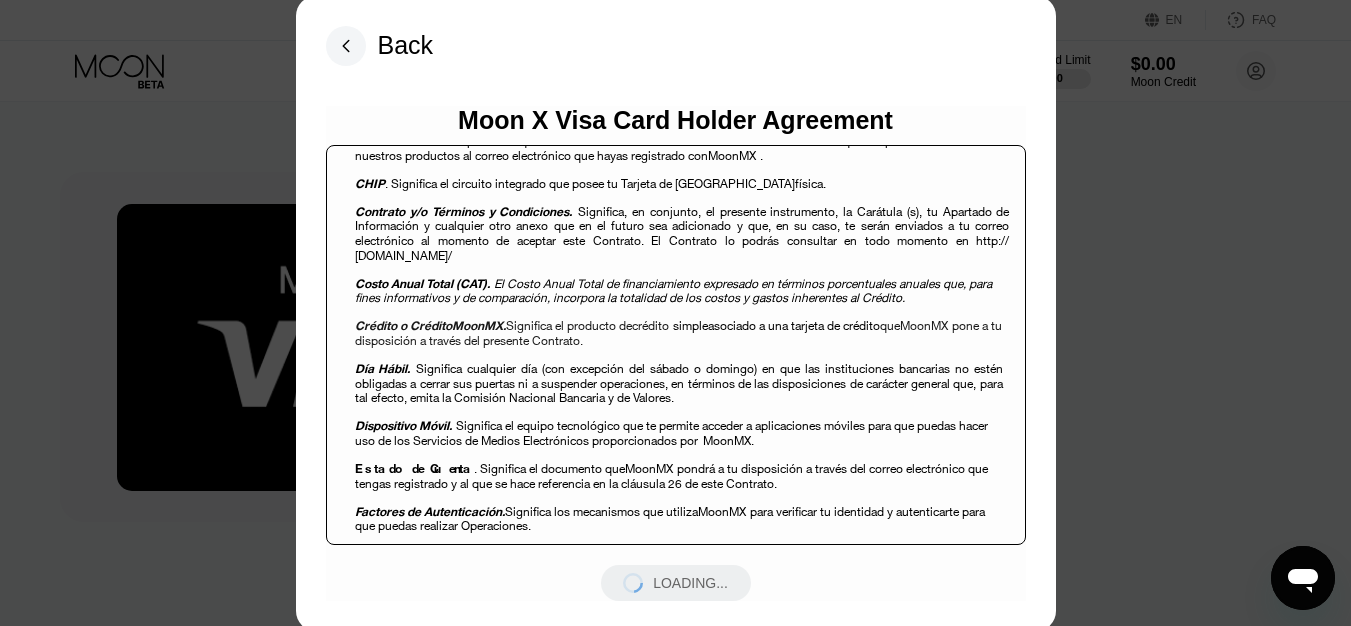 click on "Contrato Múltiple de Productos de Crédito y Servicios de Medios Electrónicos (el “Contrato”) que celebran, por una parte," at bounding box center (673, -577) 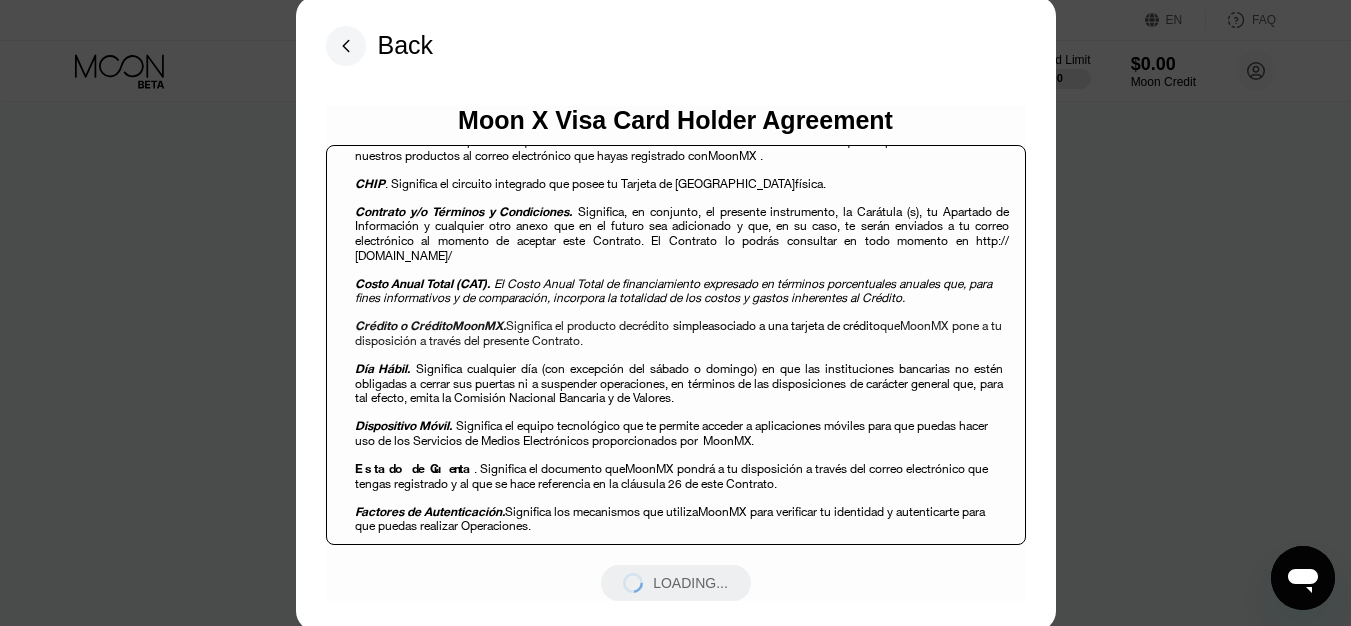 click on "y, por la otra parte, la persona física cuyo nombre aparece en el documento que forma parte del presente contrato denominado “Apartado de Información General” (el “Cliente” o
“Tú”, y conjuntamente con" at bounding box center (673, -541) 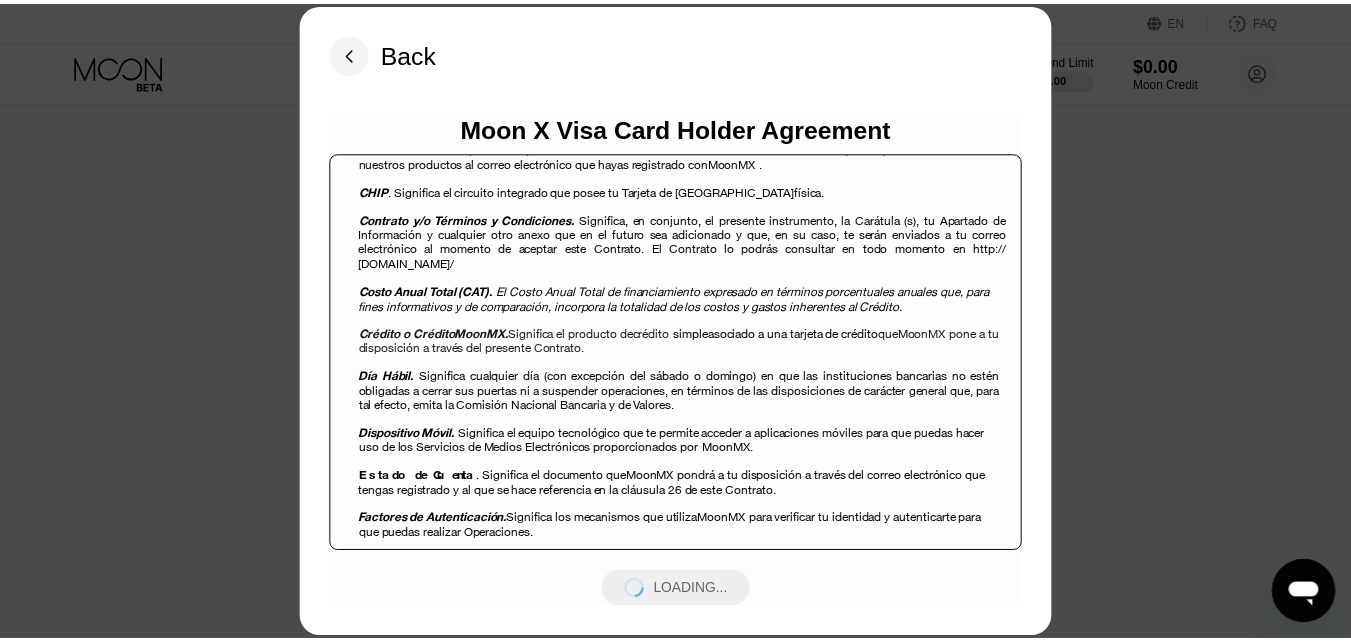 scroll, scrollTop: 0, scrollLeft: 0, axis: both 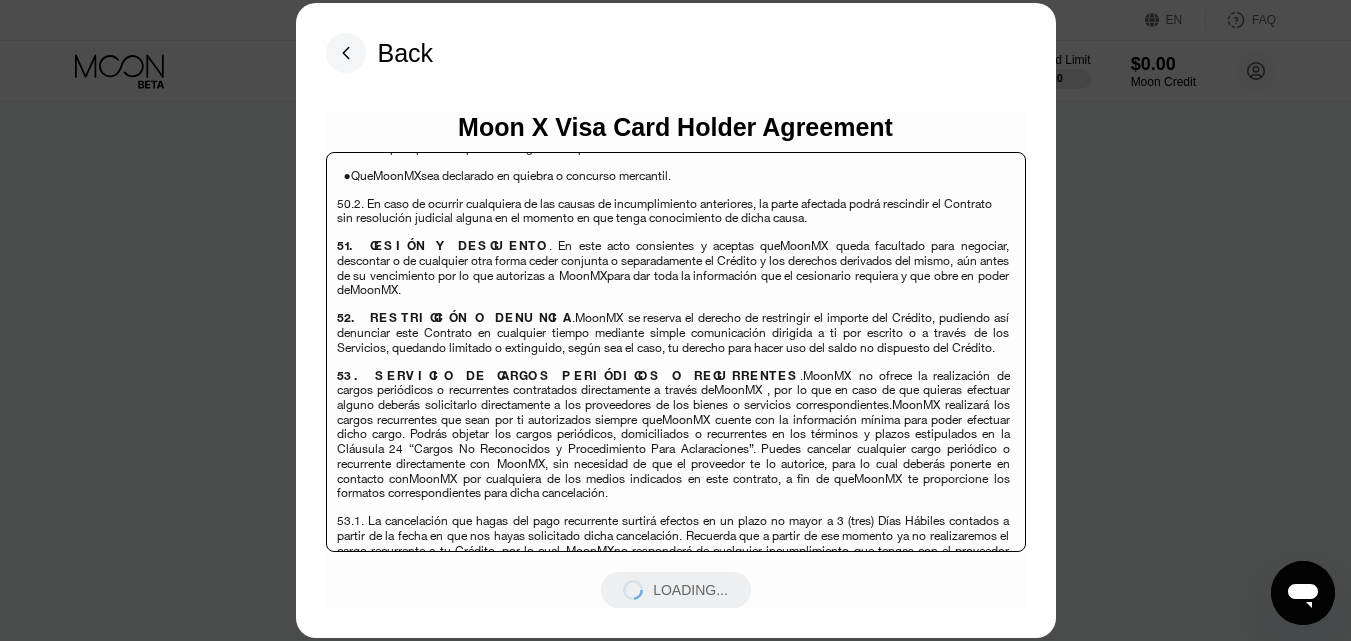 click at bounding box center (675, 371) 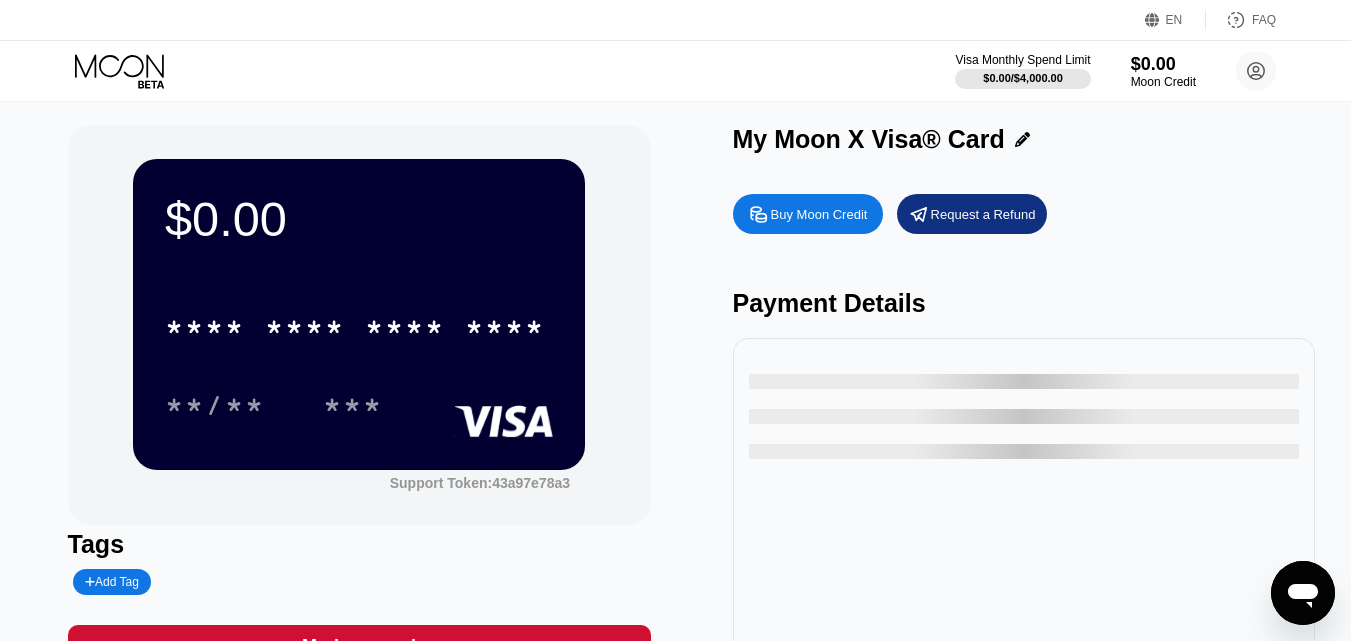 scroll, scrollTop: 0, scrollLeft: 0, axis: both 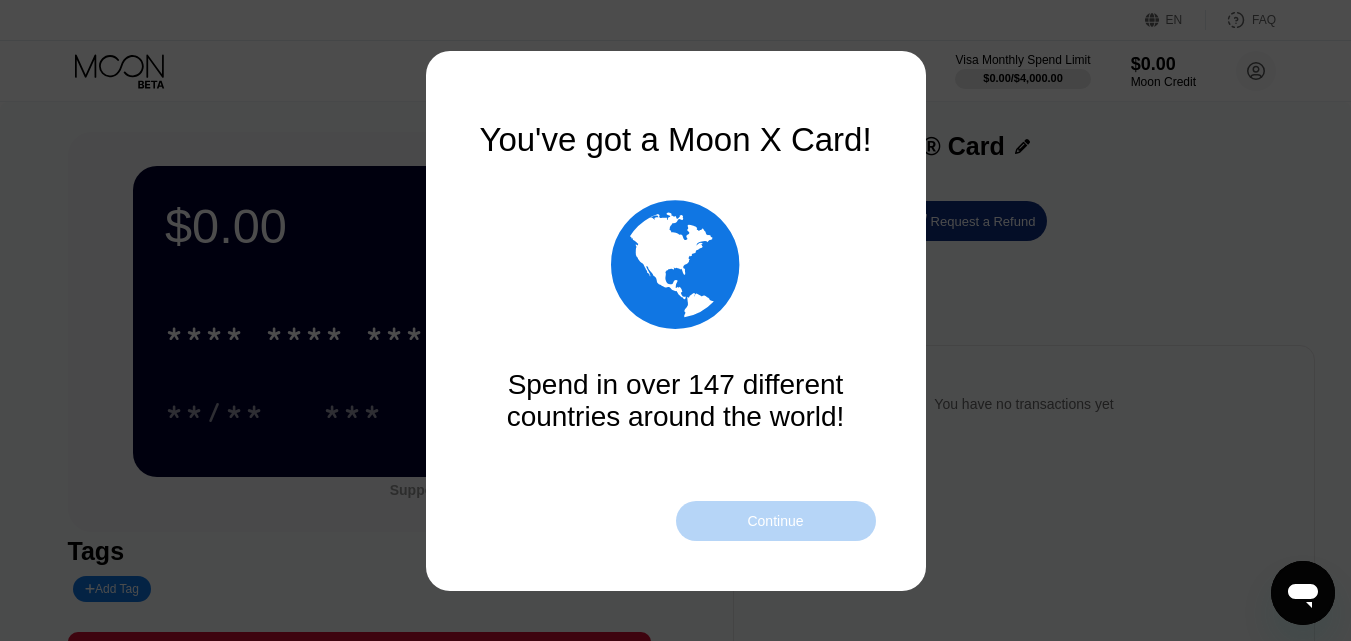 click on "Continue" at bounding box center [775, 521] 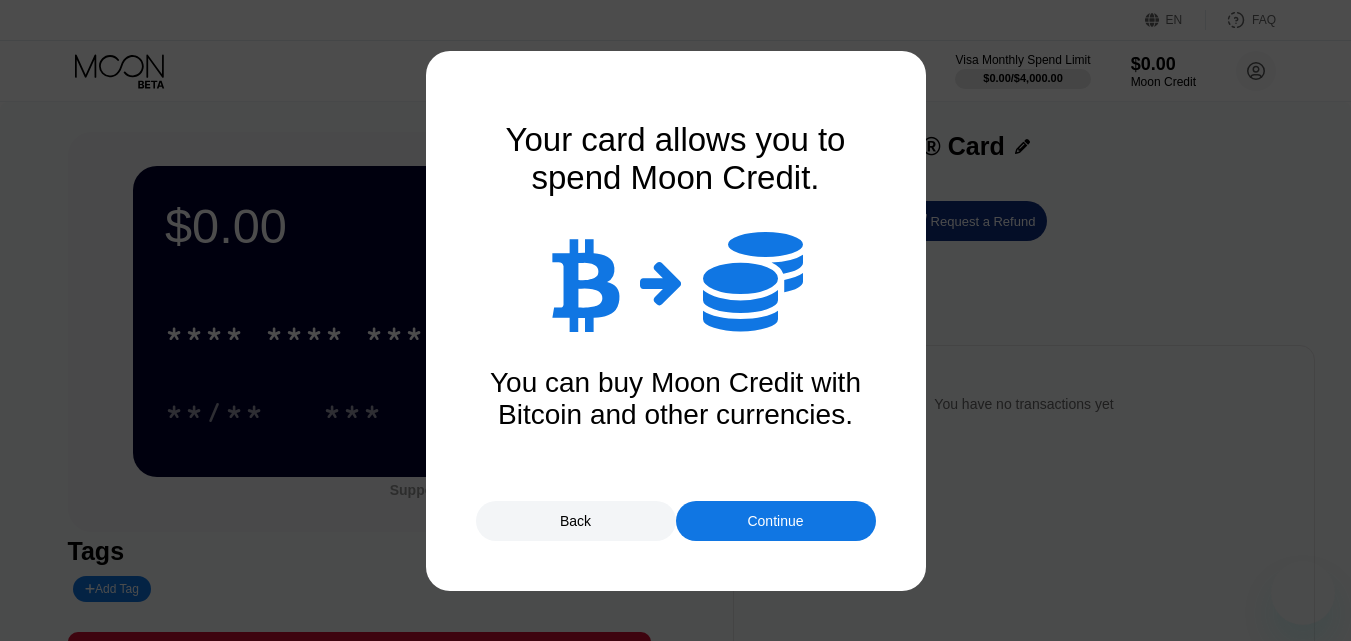 click on "Continue" at bounding box center [775, 521] 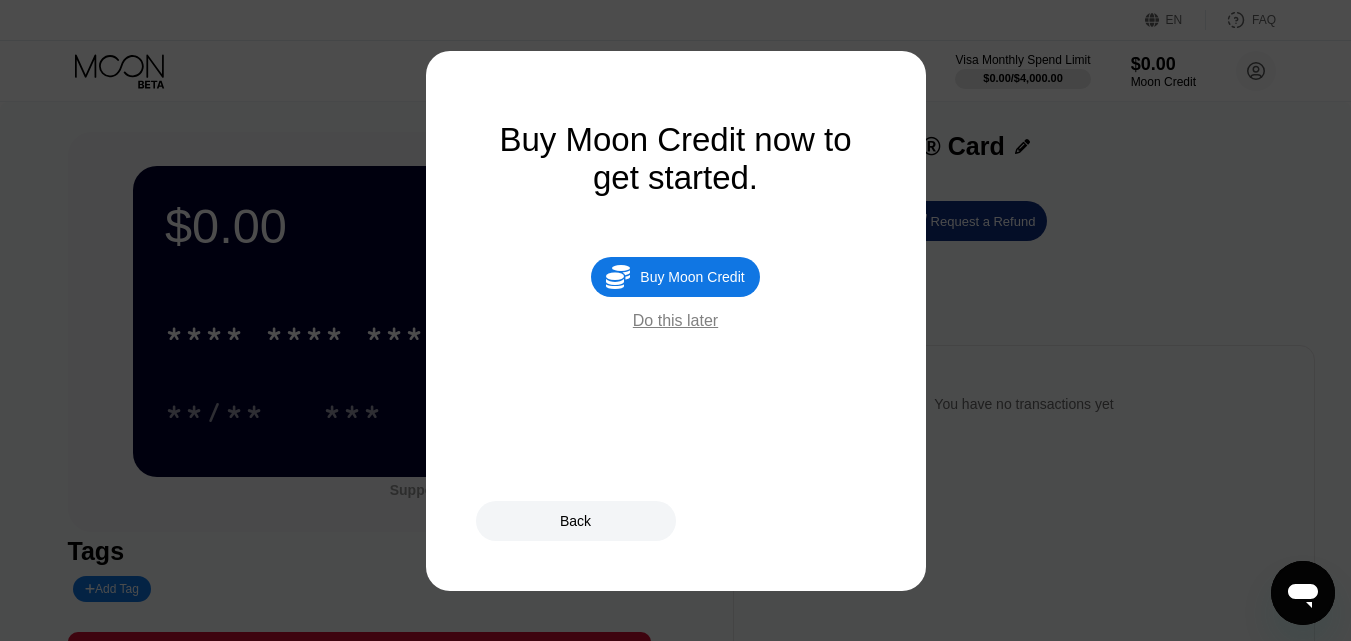 scroll, scrollTop: 0, scrollLeft: 0, axis: both 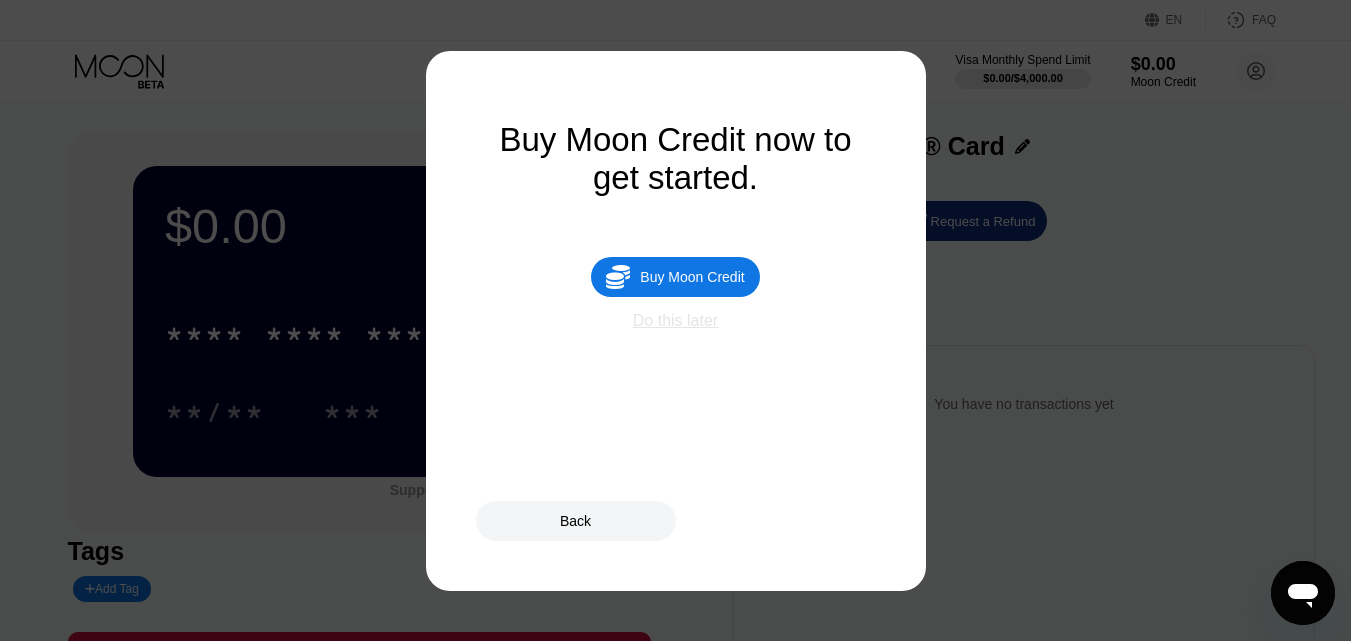 click on "Do this later" at bounding box center (675, 321) 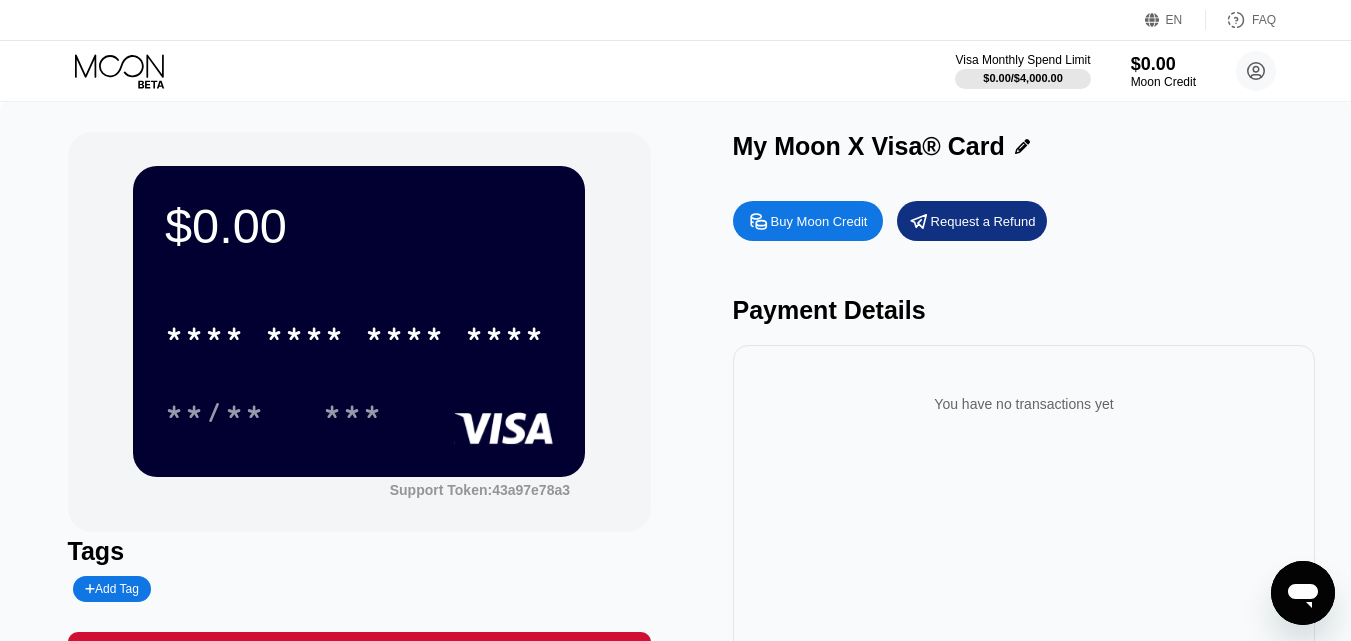 click 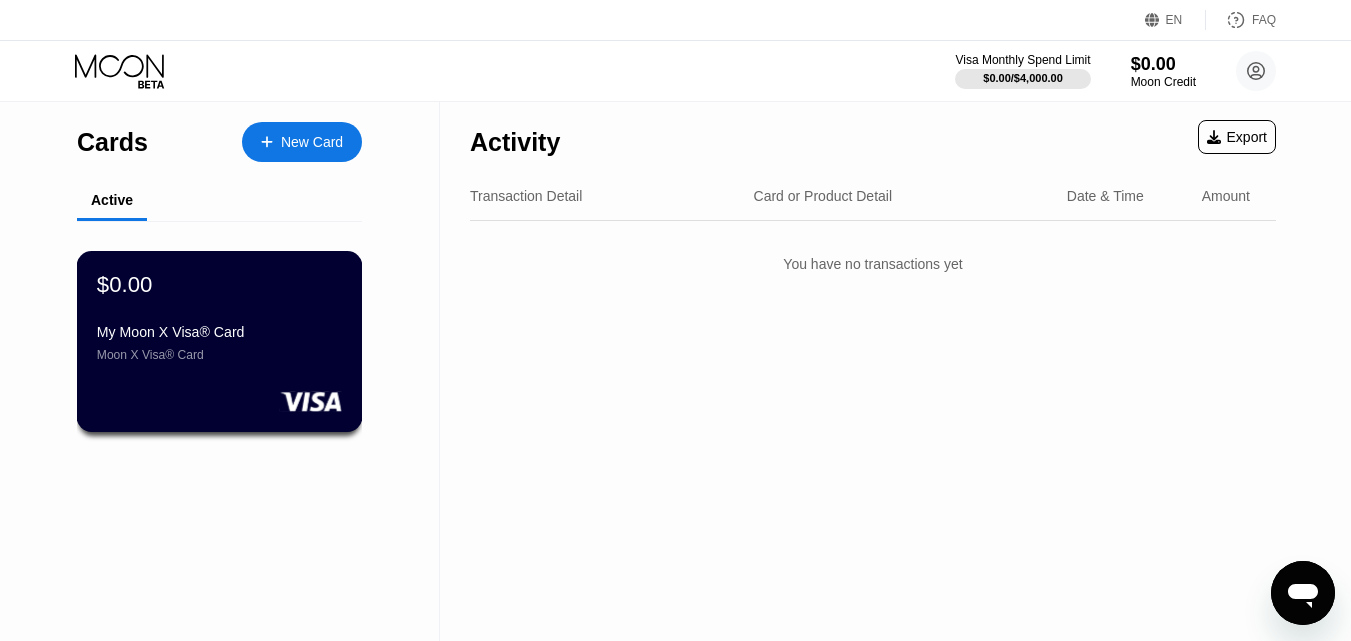 click on "$0.00" at bounding box center (219, 284) 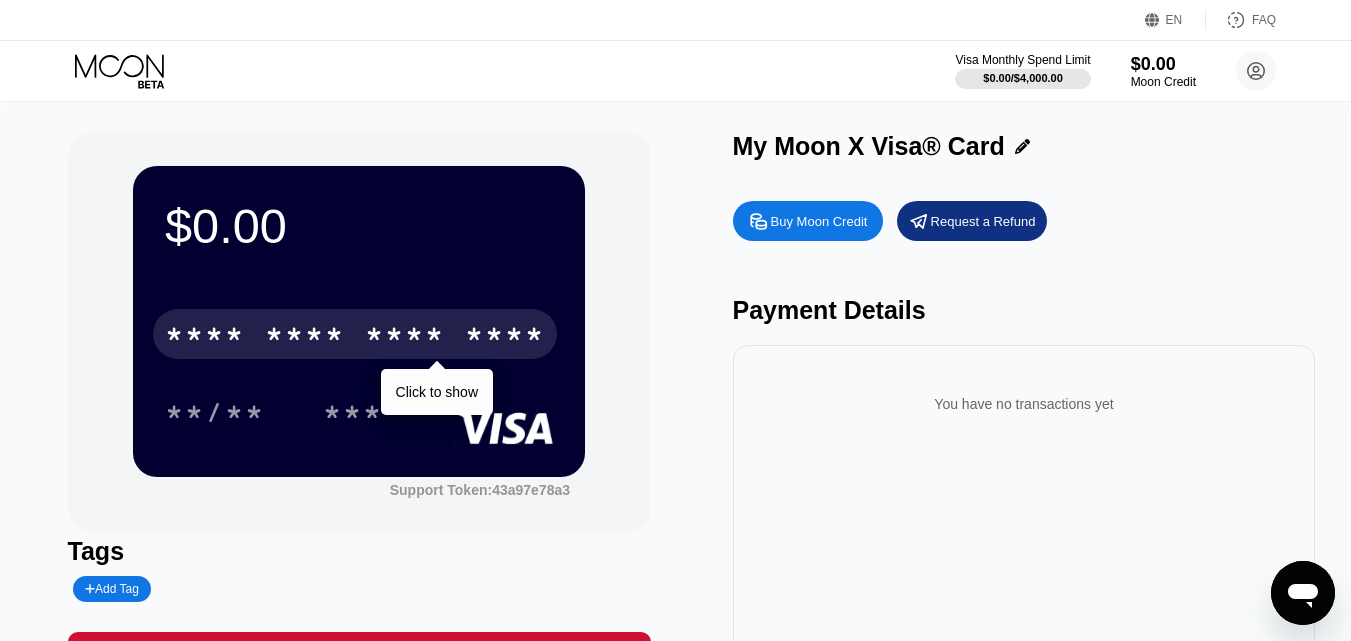 click on "****" at bounding box center [505, 337] 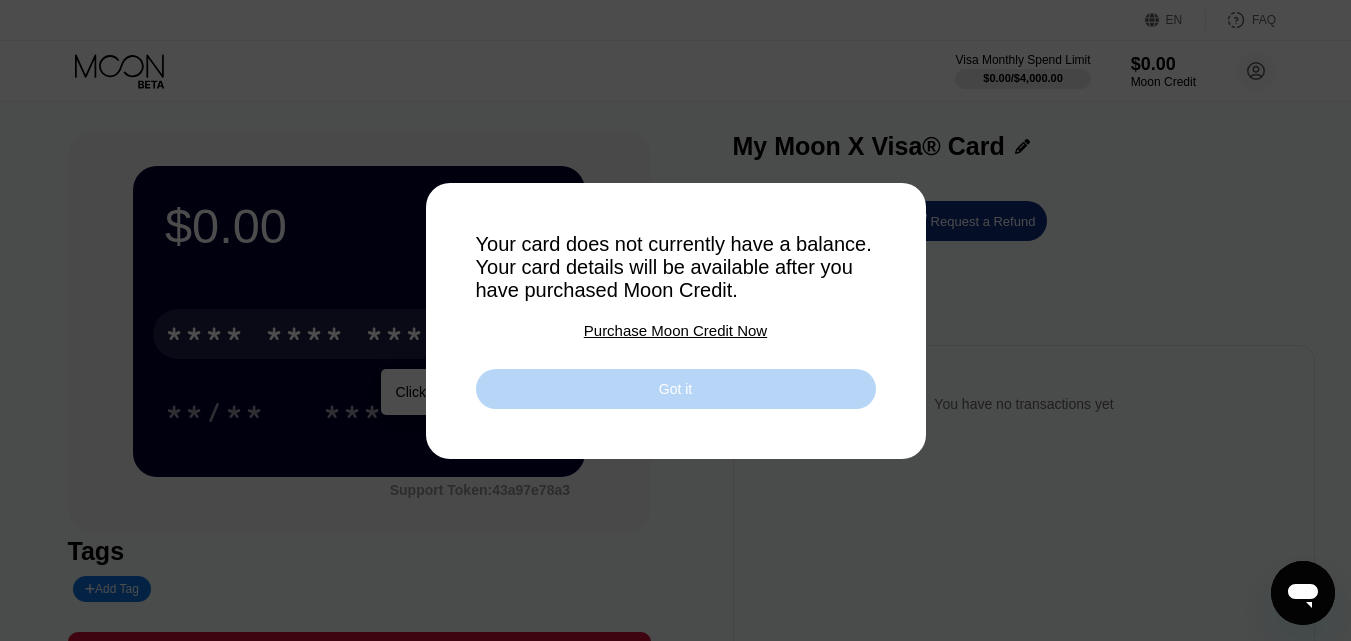 click on "Got it" at bounding box center (676, 389) 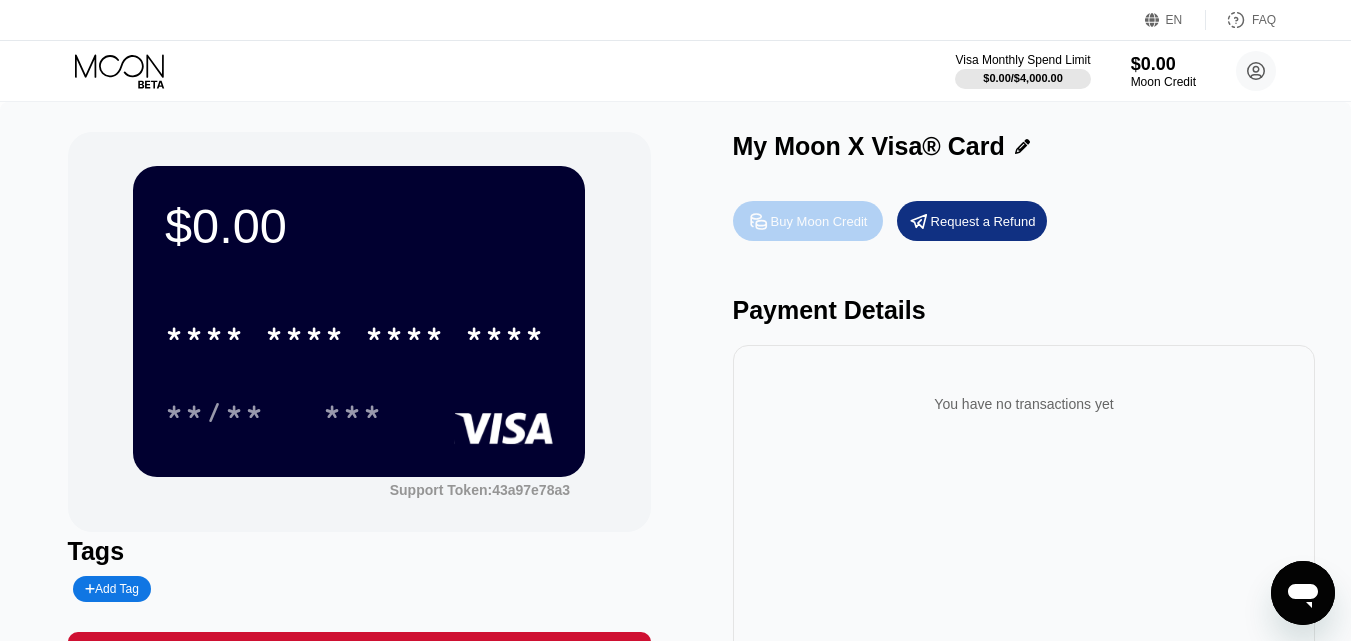 click on "Buy Moon Credit" at bounding box center (808, 221) 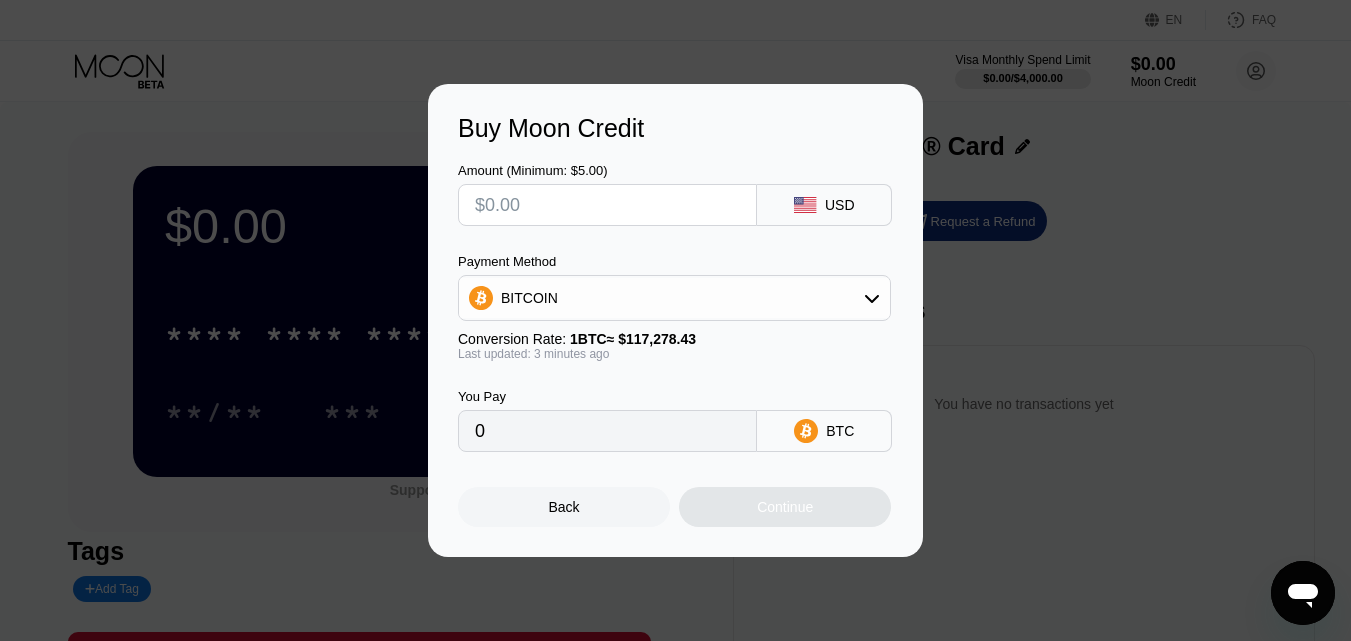 click on "BITCOIN" at bounding box center (674, 298) 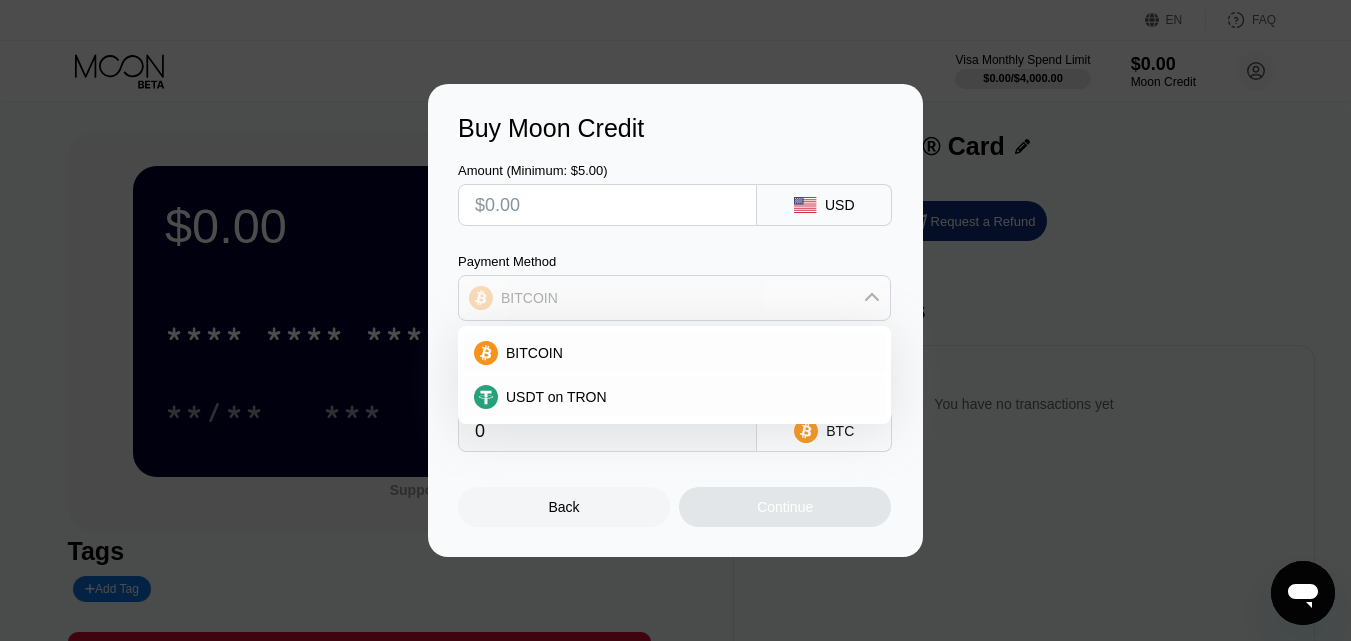 click on "BITCOIN" at bounding box center (674, 298) 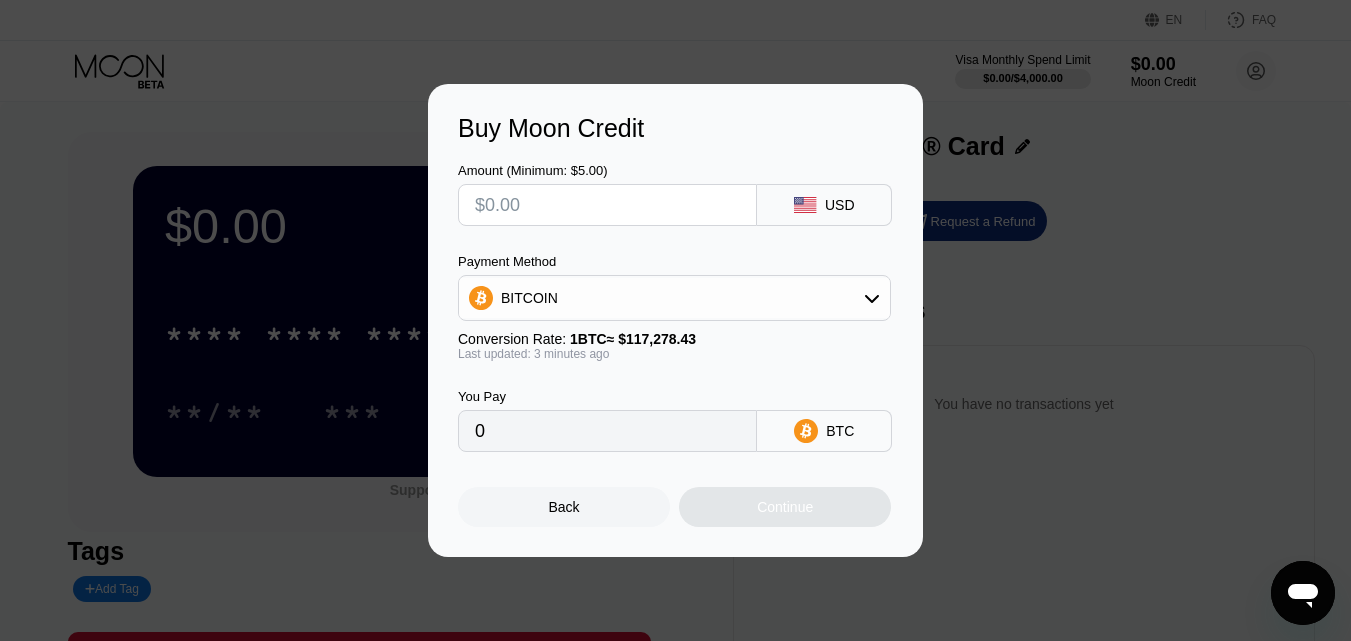 click on "0" at bounding box center [607, 431] 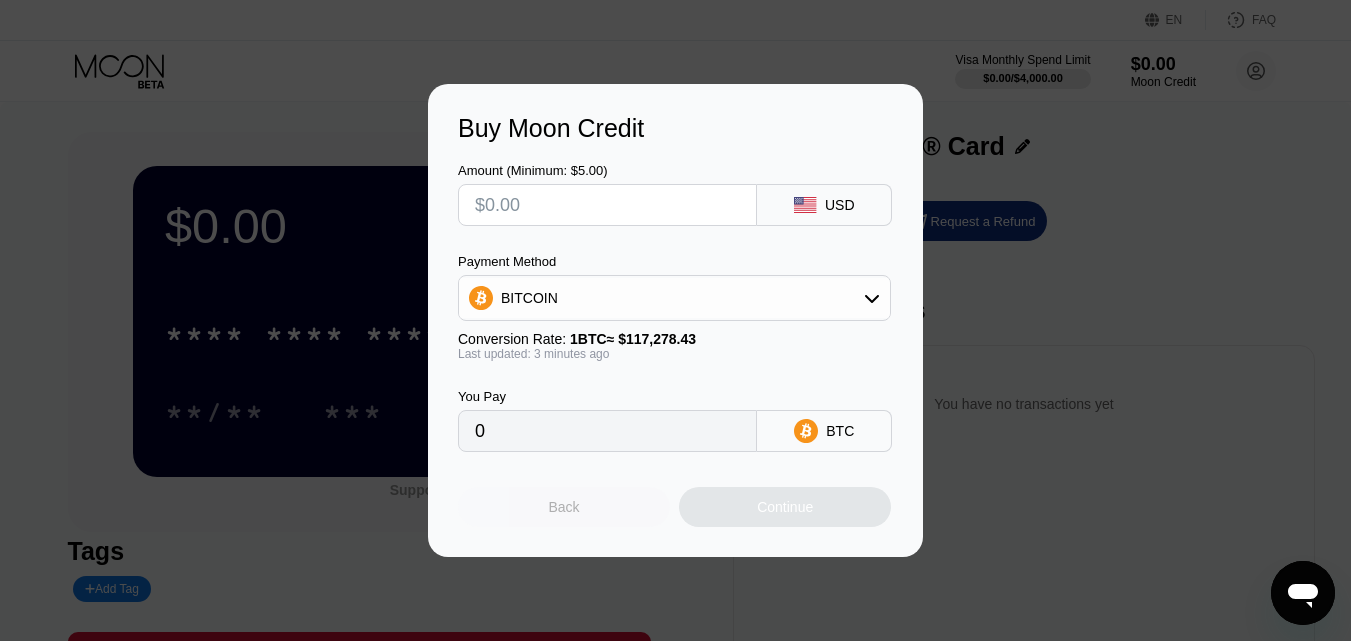 click on "Back" at bounding box center [564, 507] 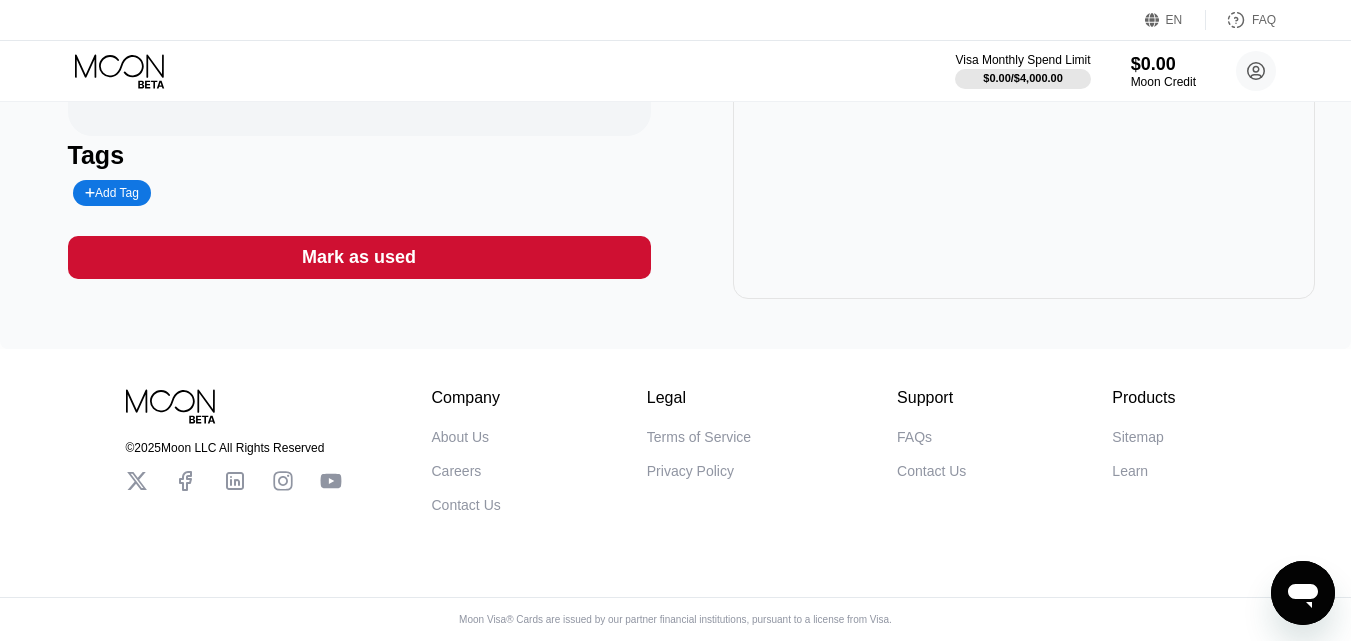 scroll, scrollTop: 0, scrollLeft: 0, axis: both 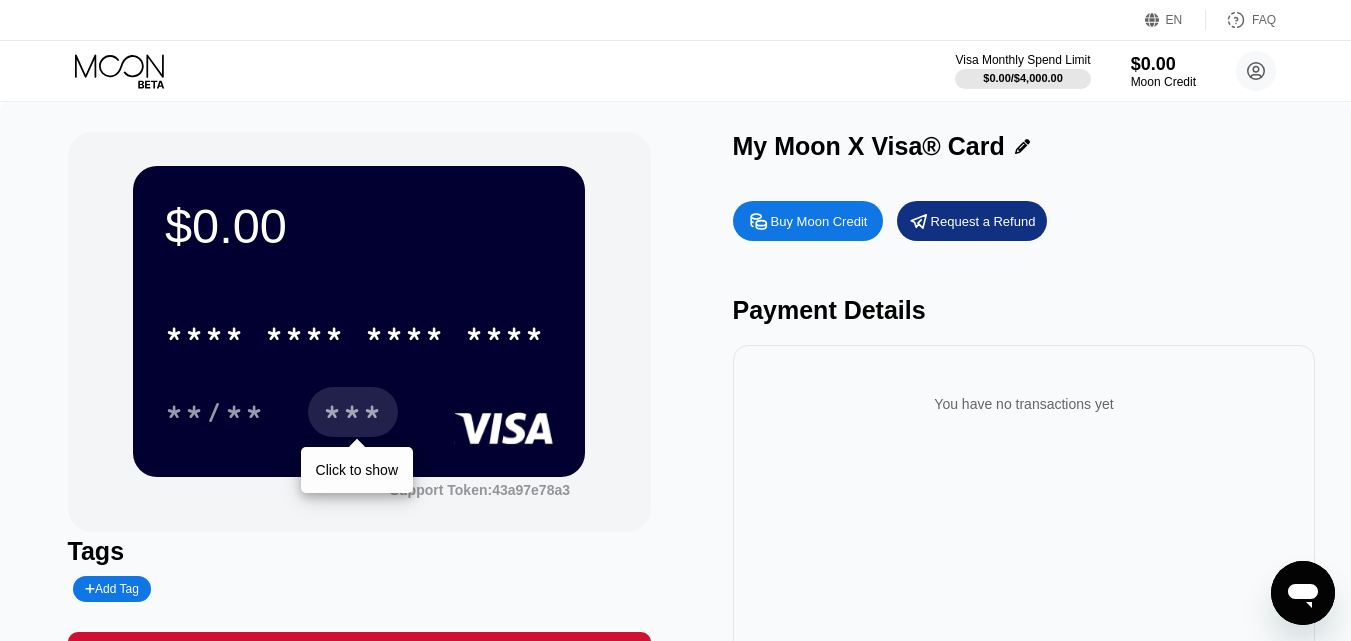 click on "***" at bounding box center [353, 415] 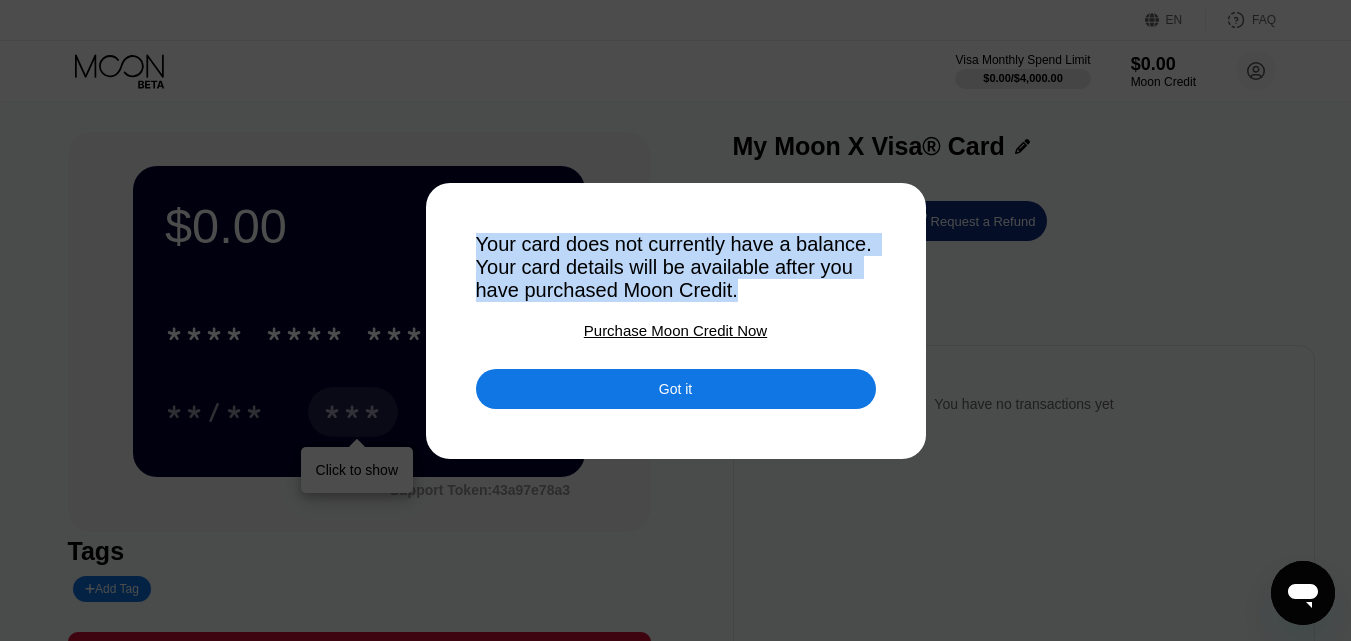 drag, startPoint x: 939, startPoint y: 284, endPoint x: 873, endPoint y: 290, distance: 66.27216 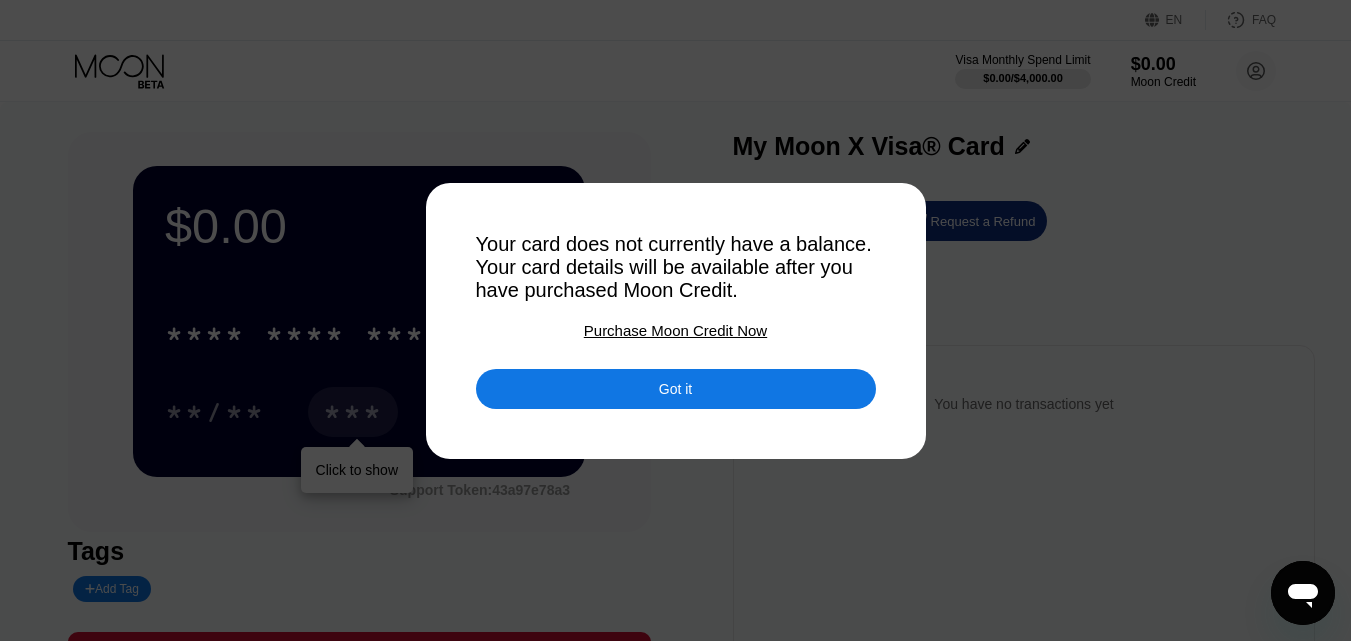 click on "Got it" at bounding box center (676, 389) 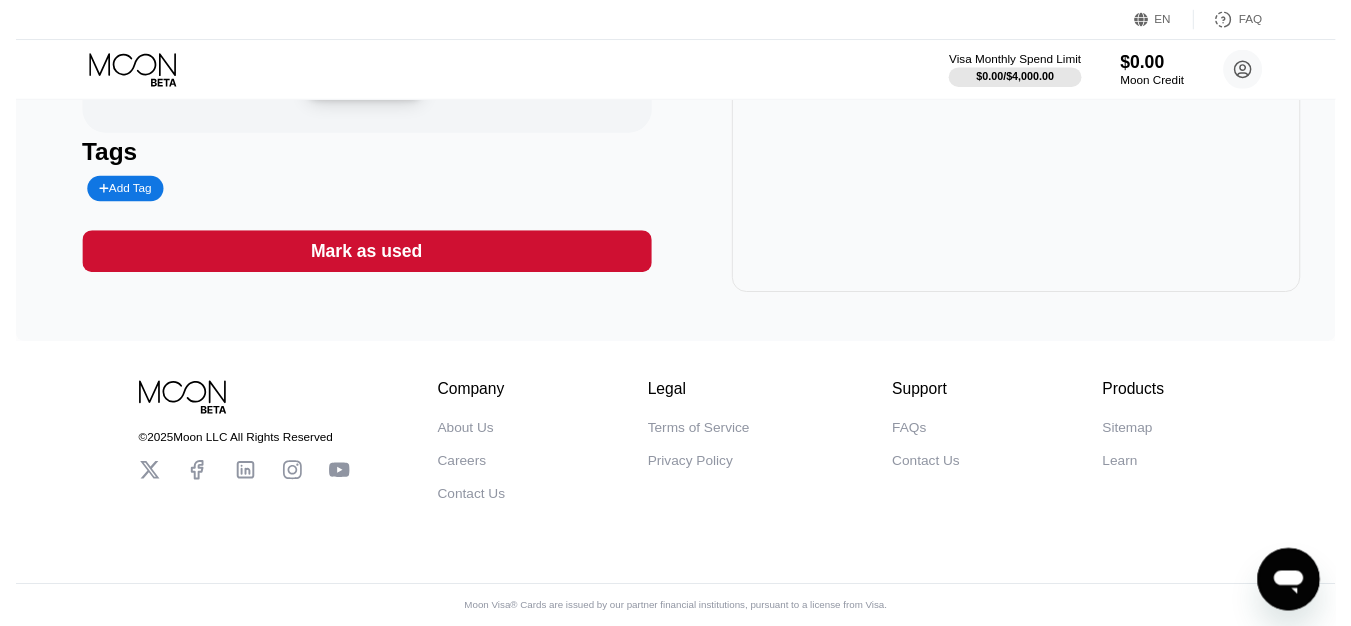 scroll, scrollTop: 0, scrollLeft: 0, axis: both 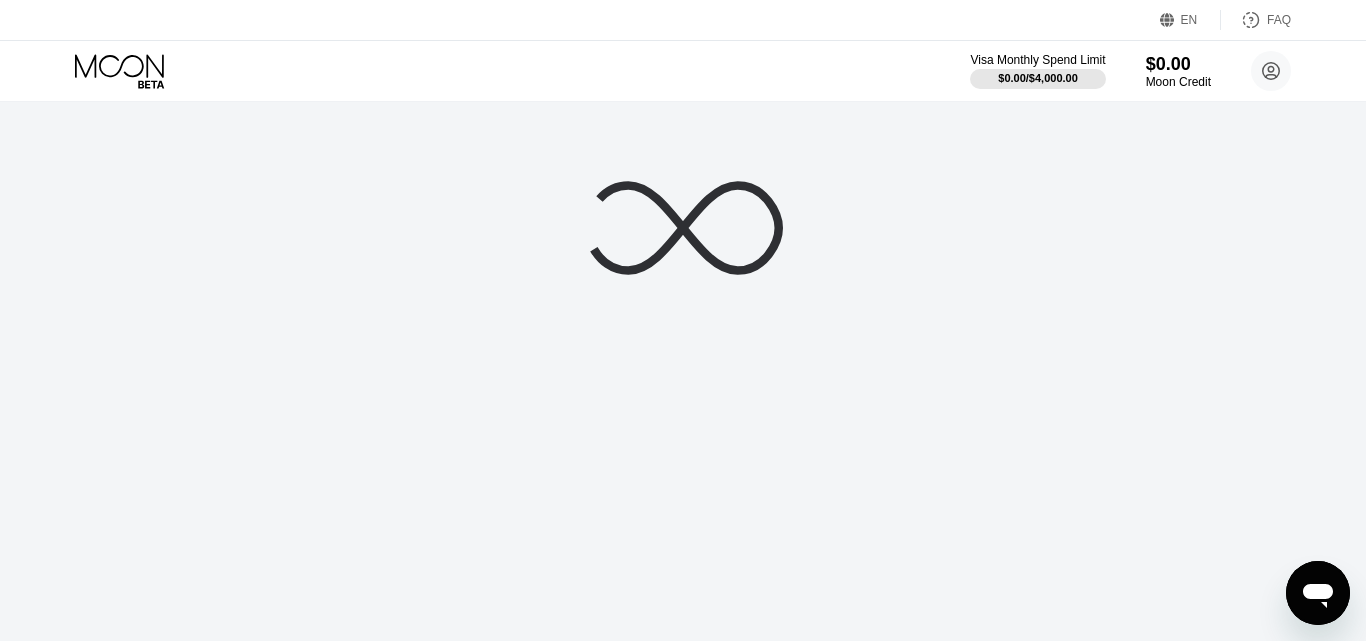 click on "Visa Monthly Spend Limit $0.00 / $4,000.00 $0.00 Moon Credit platin inc platininc64@gmail.com  Home Settings Support Careers About Us Log out Privacy policy Terms" at bounding box center [683, 71] 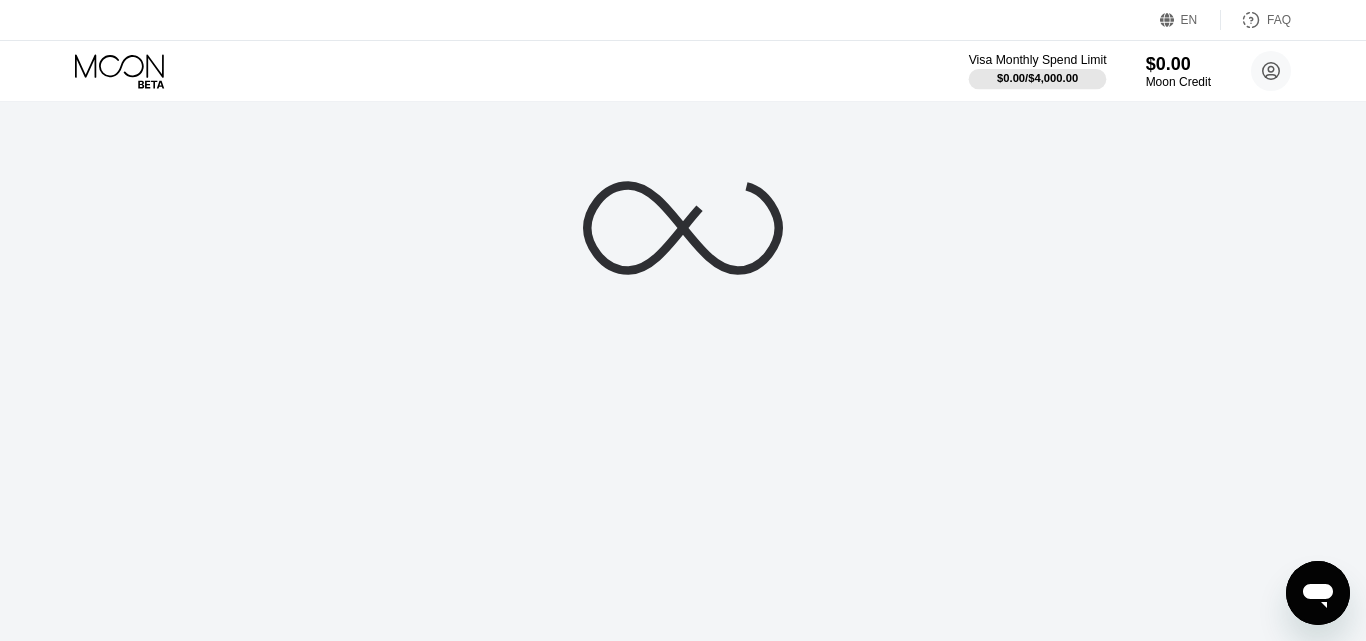 click at bounding box center (1038, 79) 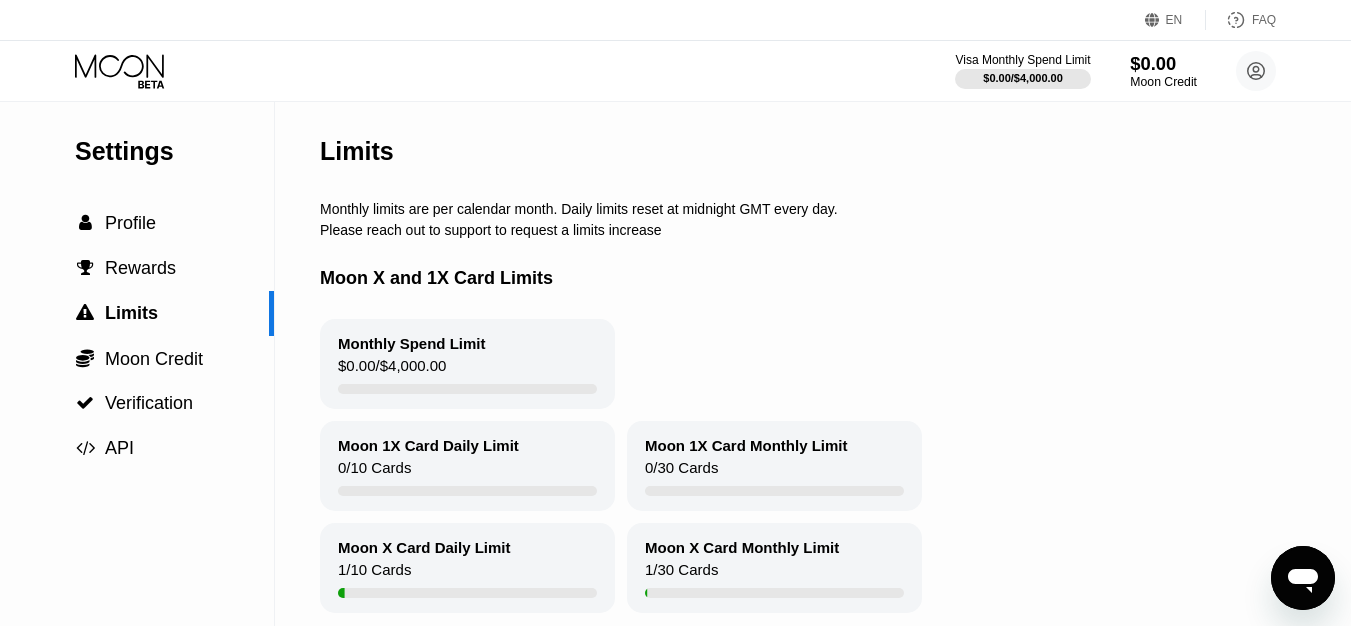 click on "$0.00" at bounding box center [1163, 63] 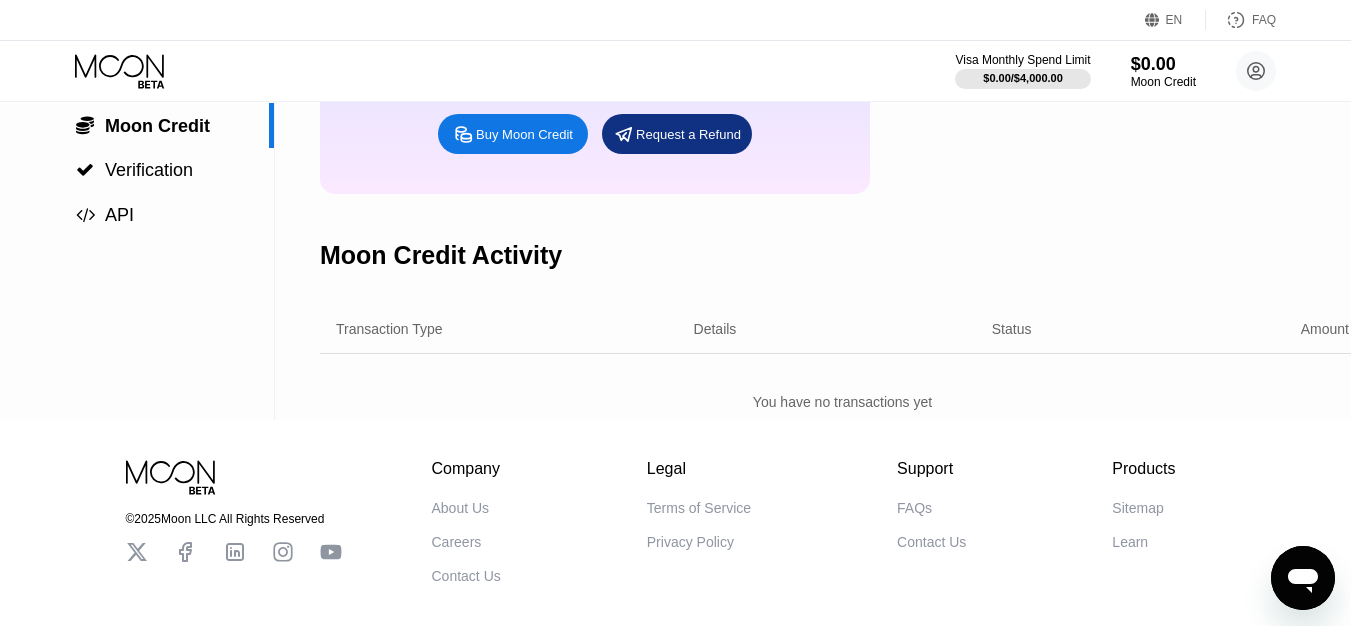 scroll, scrollTop: 266, scrollLeft: 0, axis: vertical 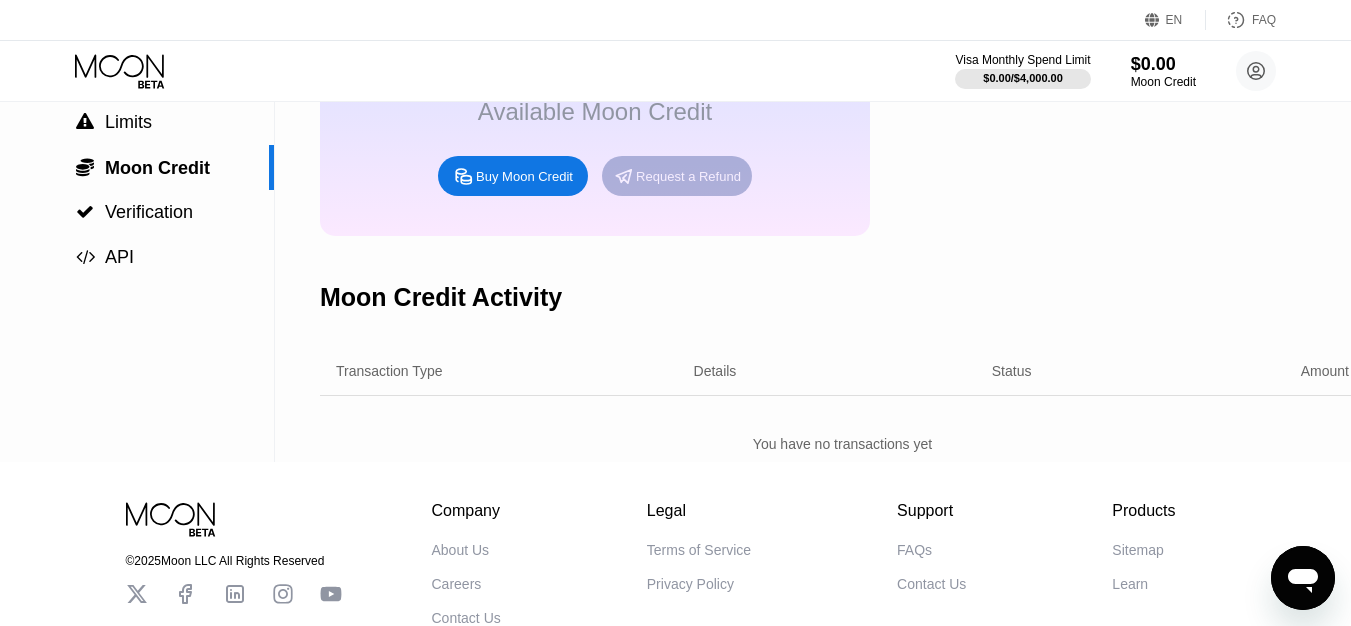 click on "Request a Refund" at bounding box center (688, 176) 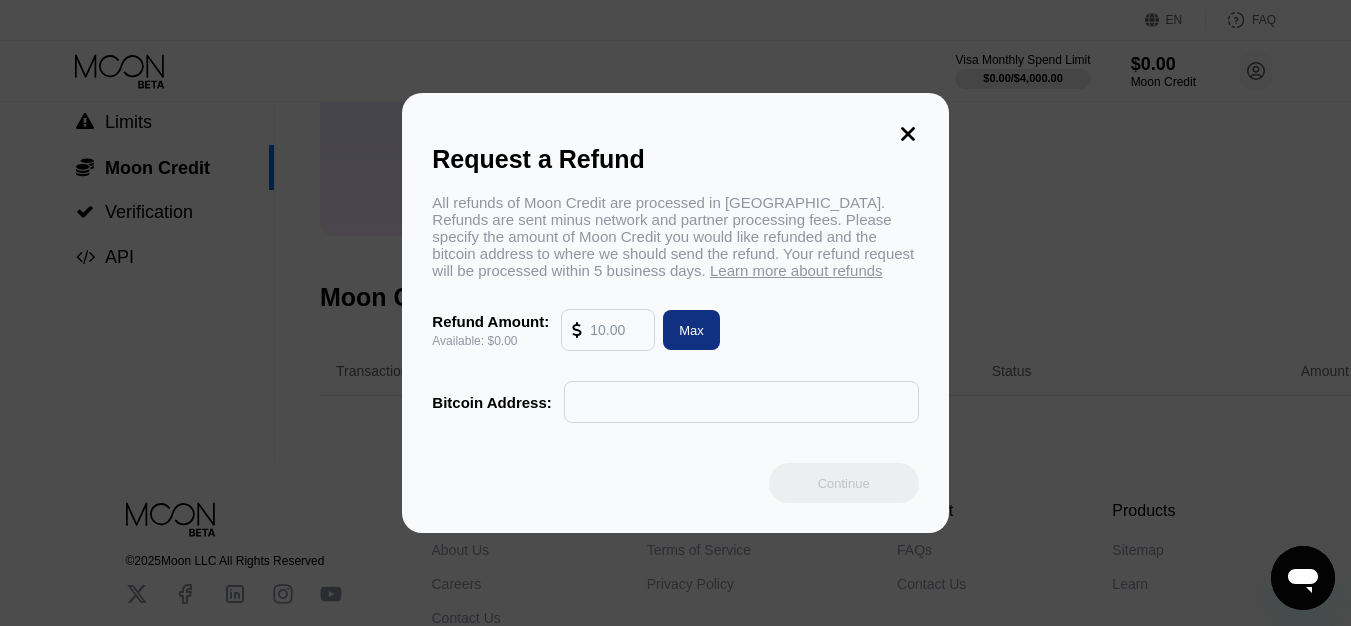click at bounding box center [741, 402] 